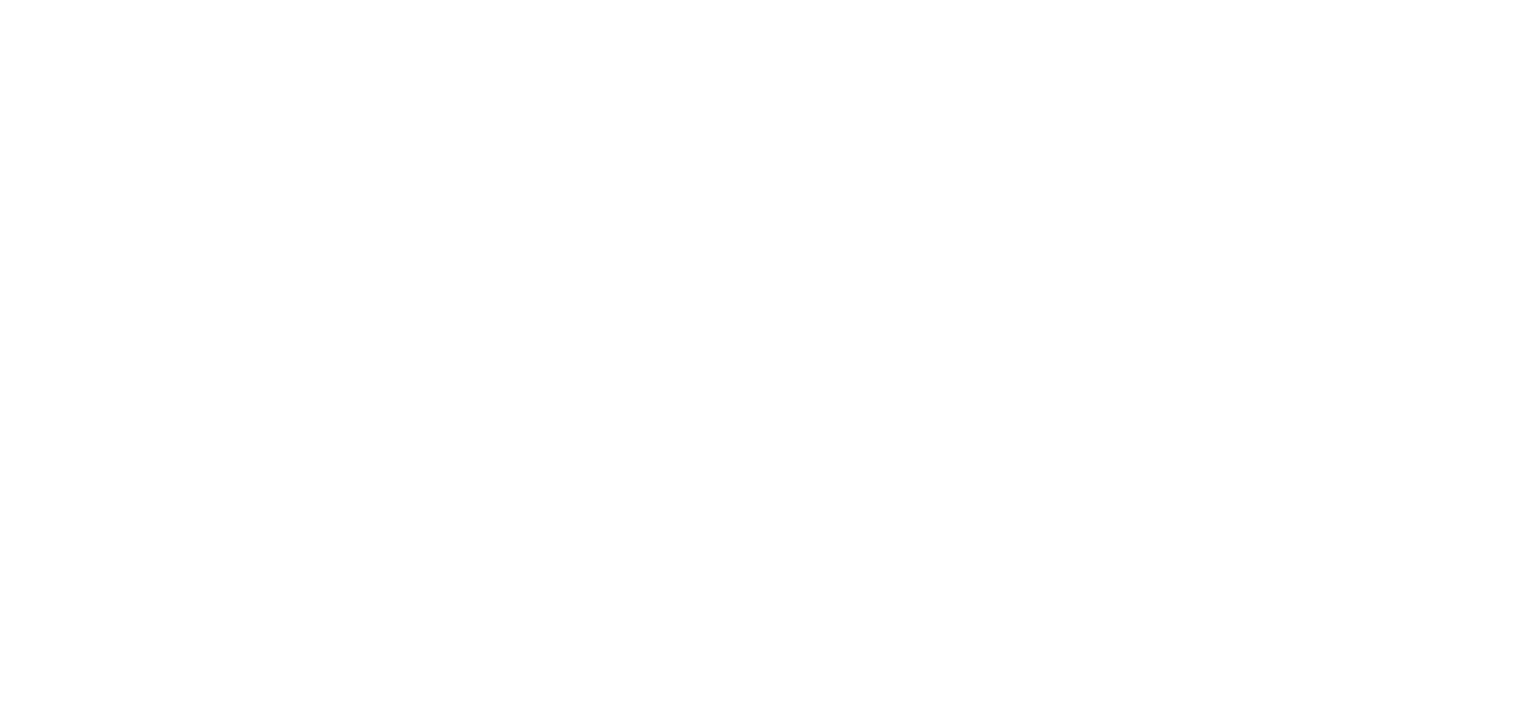 scroll, scrollTop: 0, scrollLeft: 0, axis: both 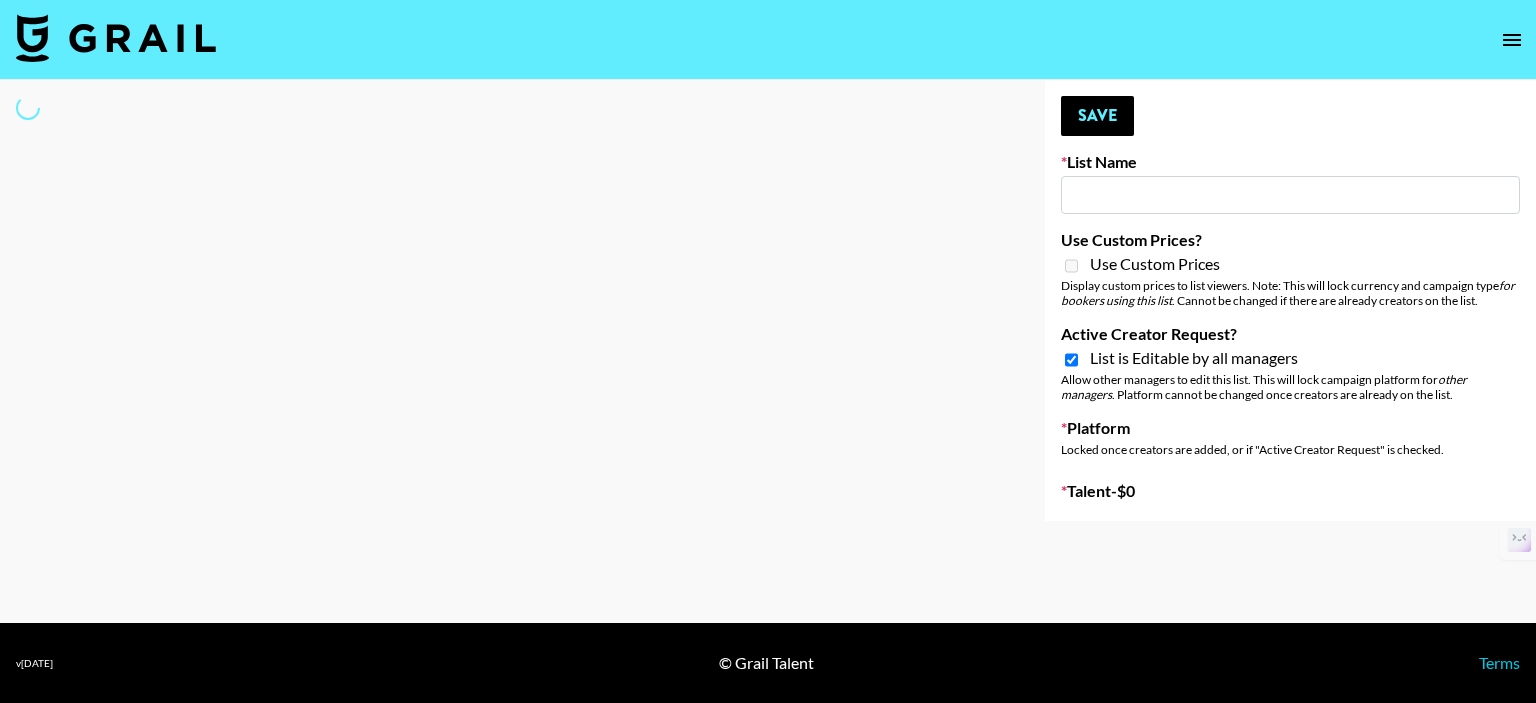 select on "Song" 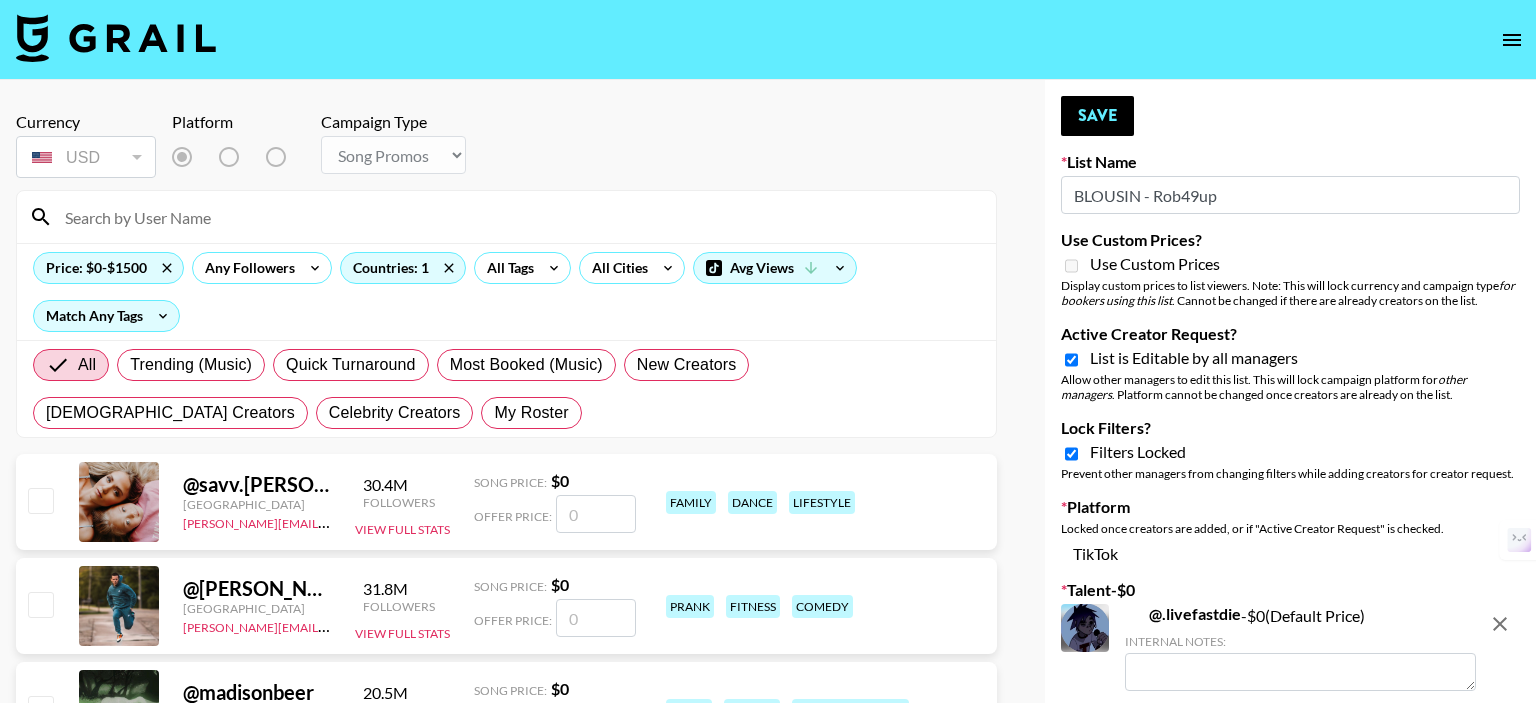 type on "BLOUSIN - Rob49up" 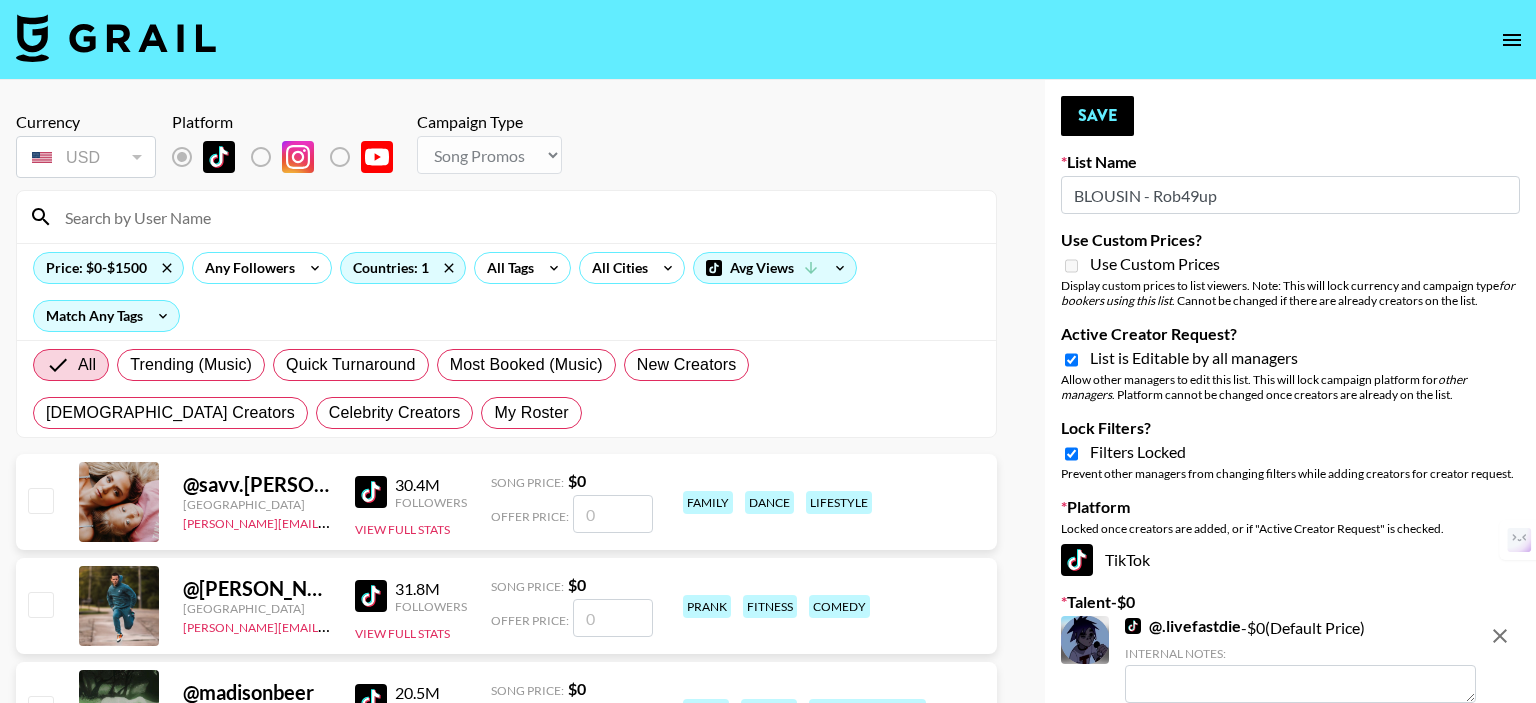checkbox on "true" 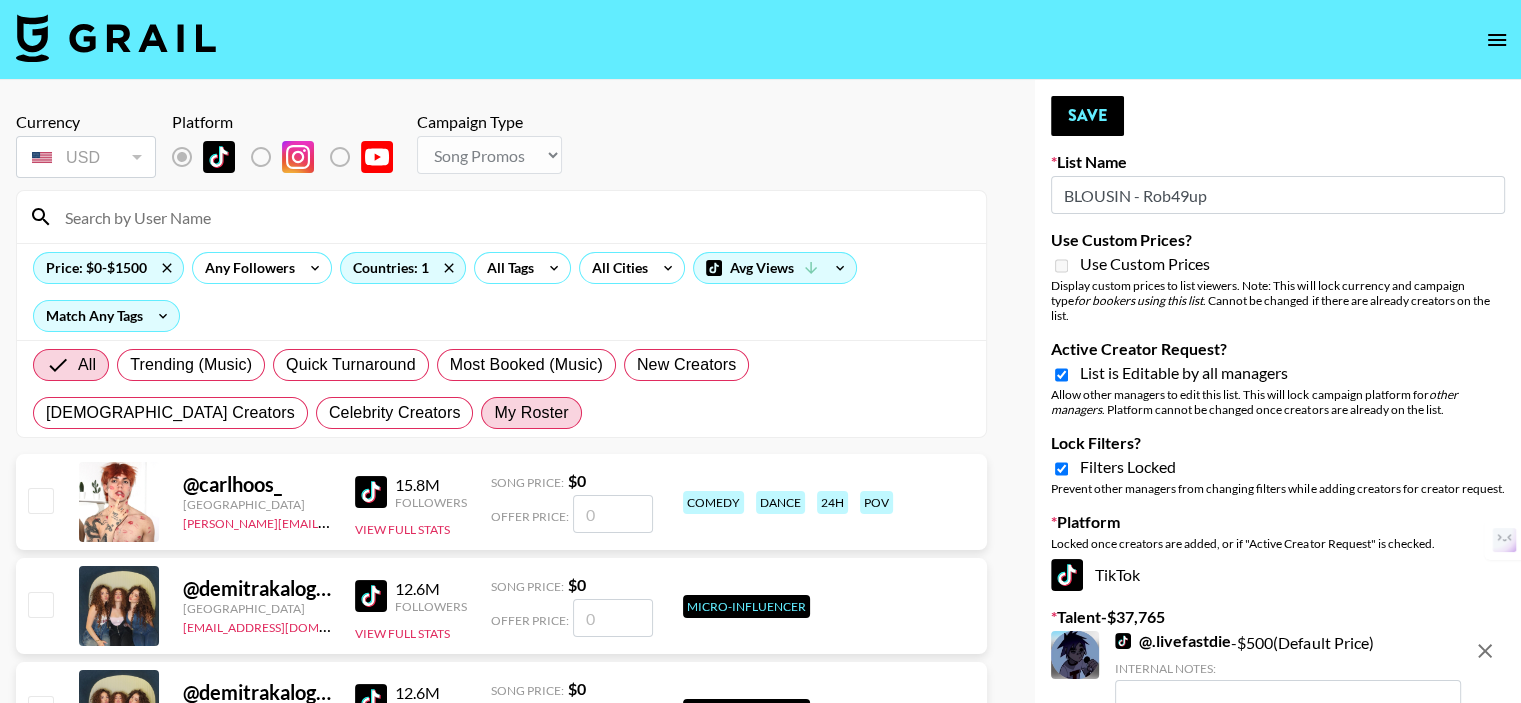click on "My Roster" at bounding box center (531, 413) 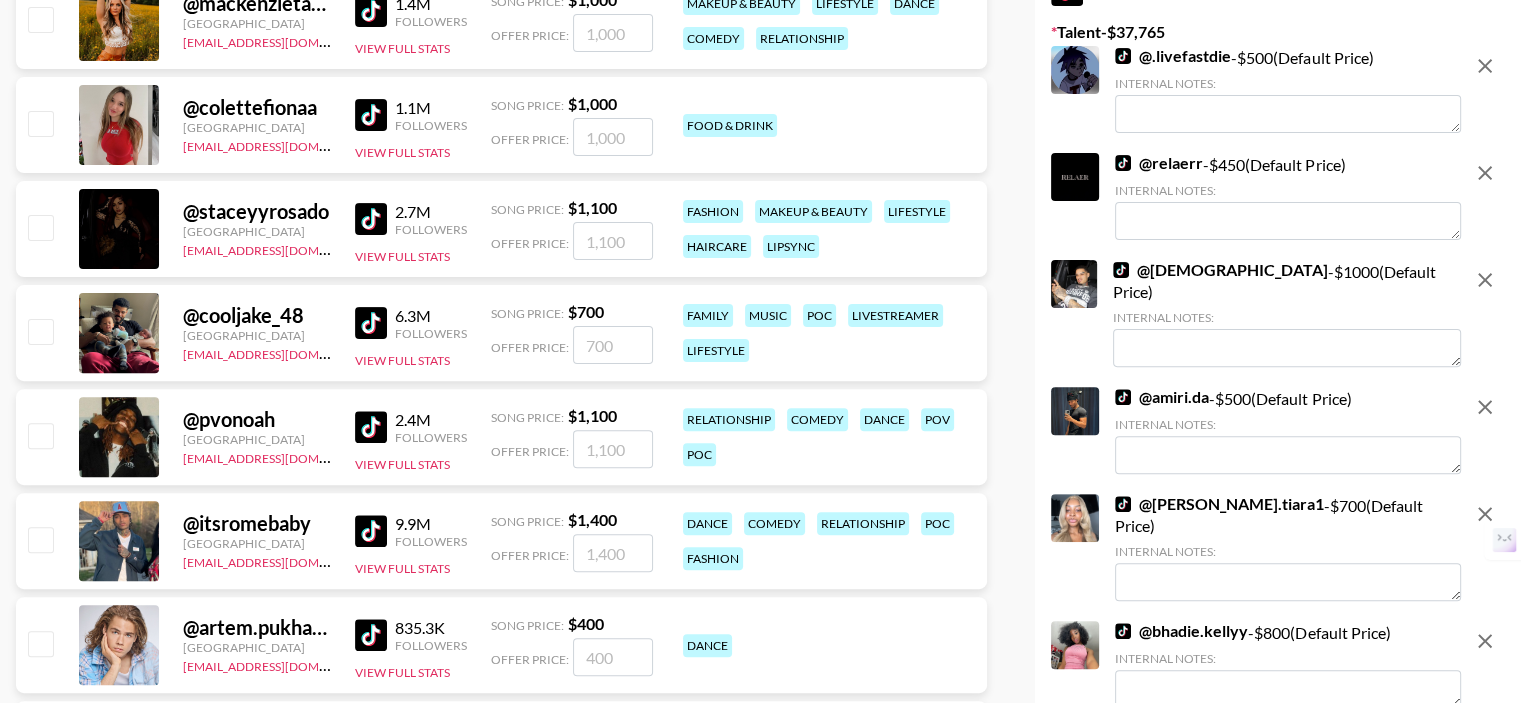 scroll, scrollTop: 700, scrollLeft: 0, axis: vertical 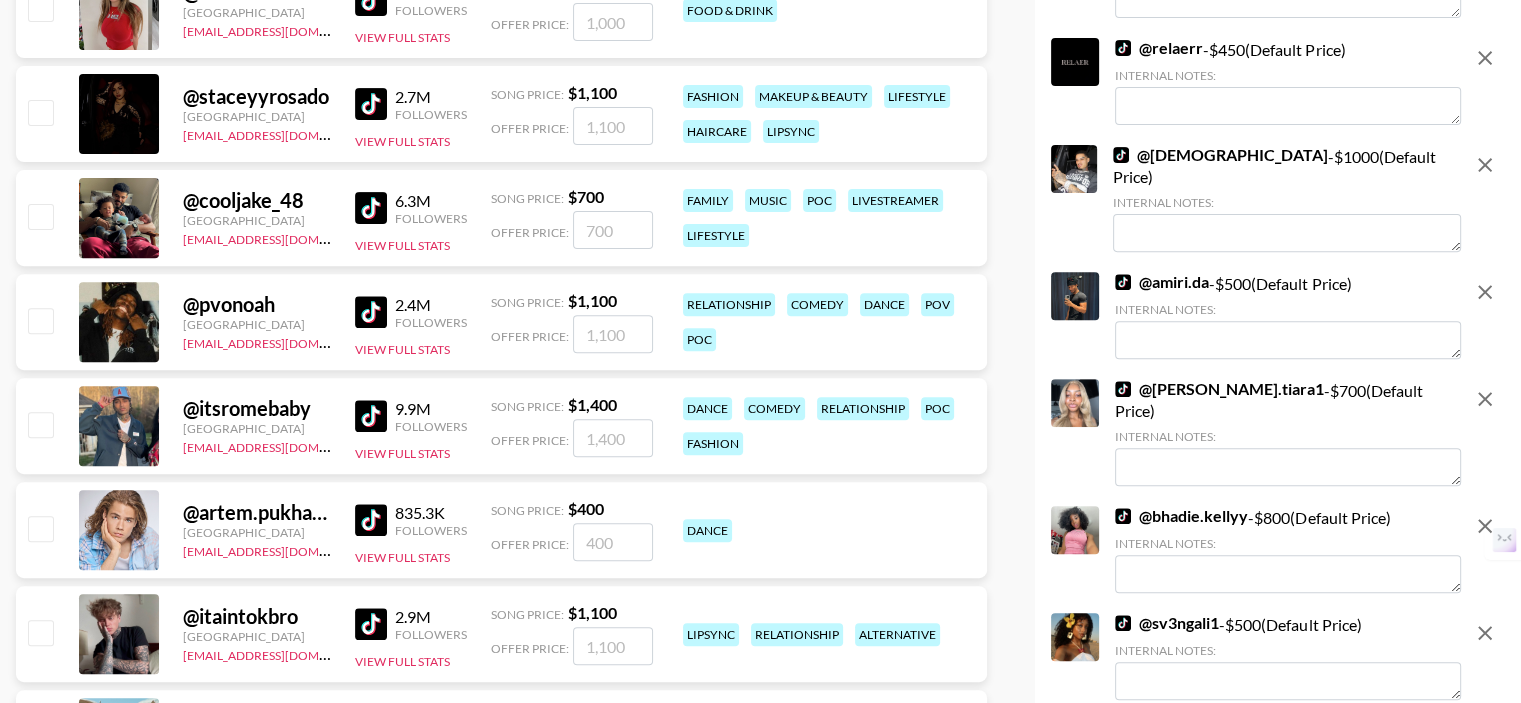 click at bounding box center (40, 320) 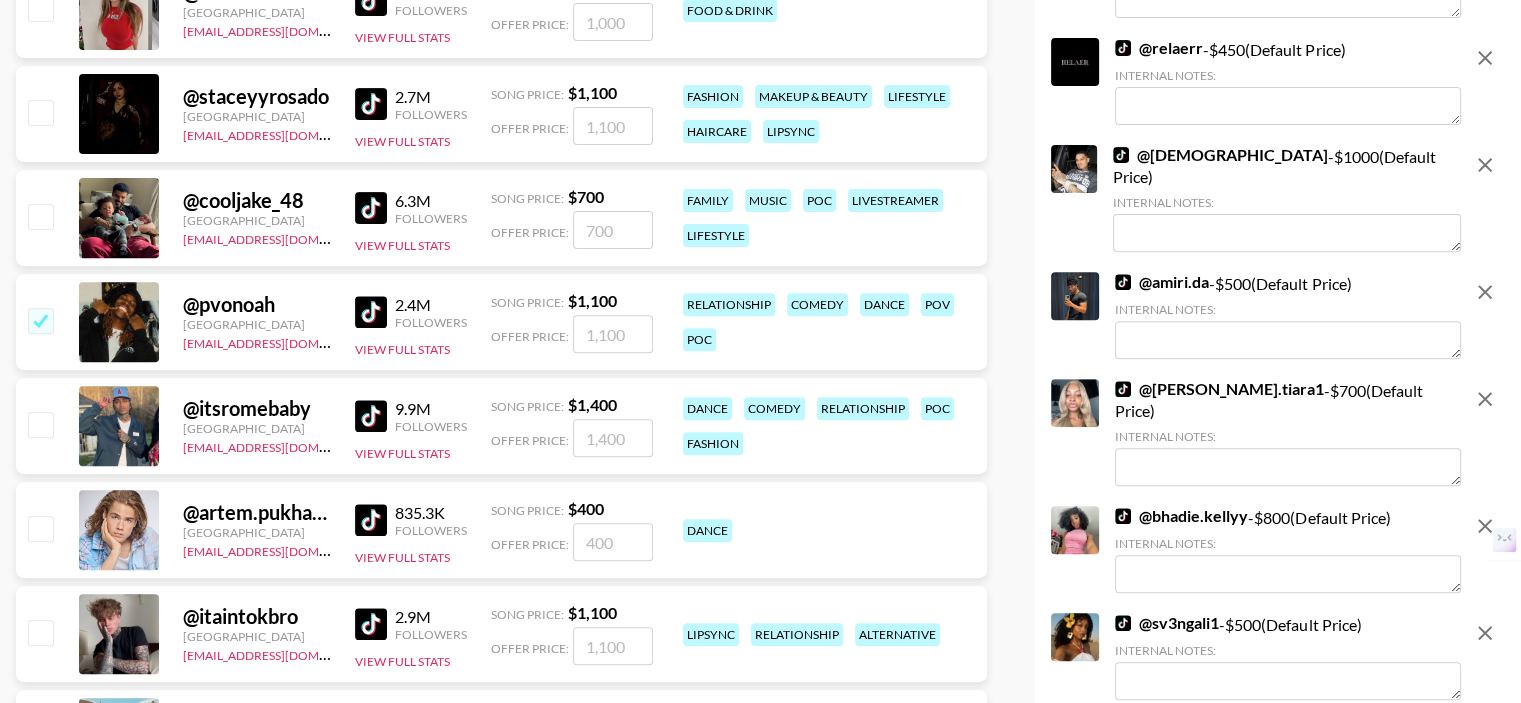 checkbox on "true" 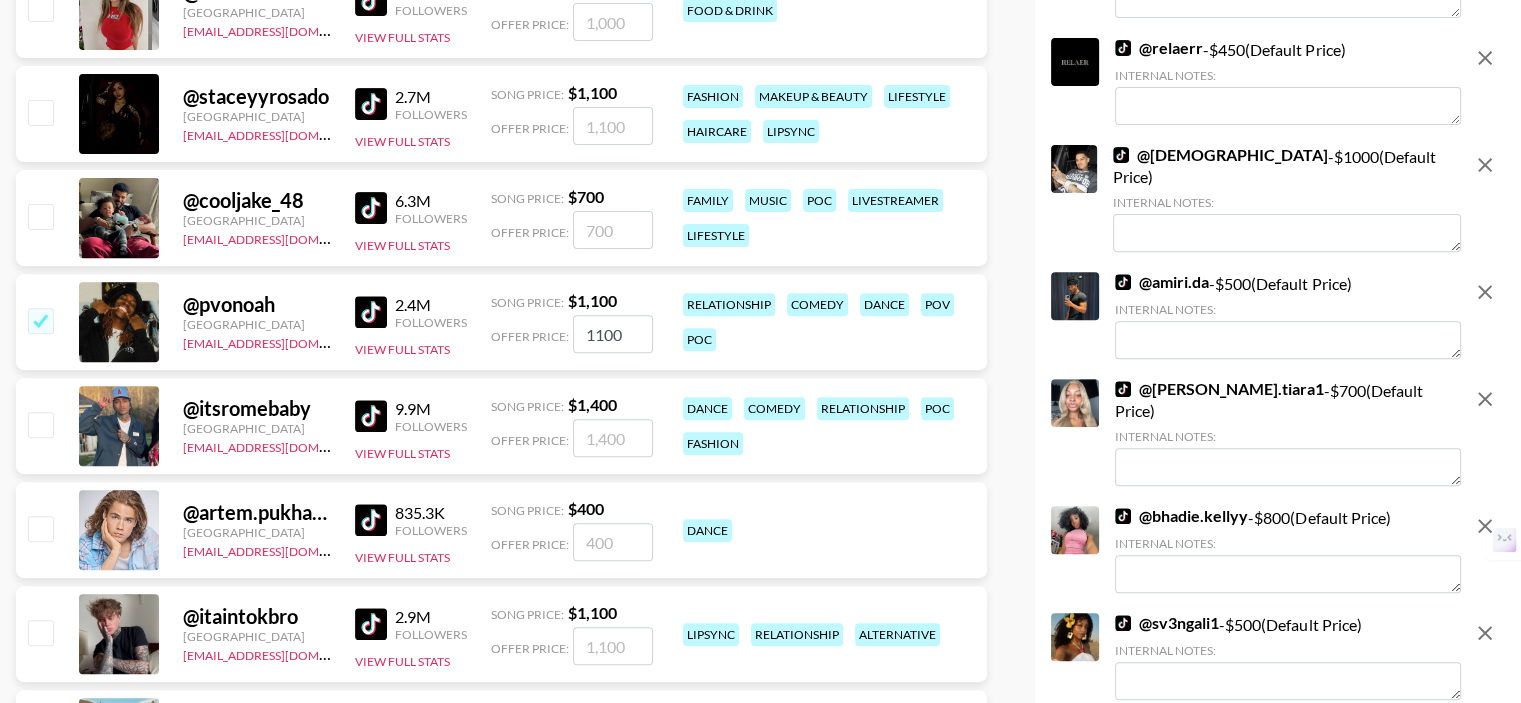 click at bounding box center [40, 424] 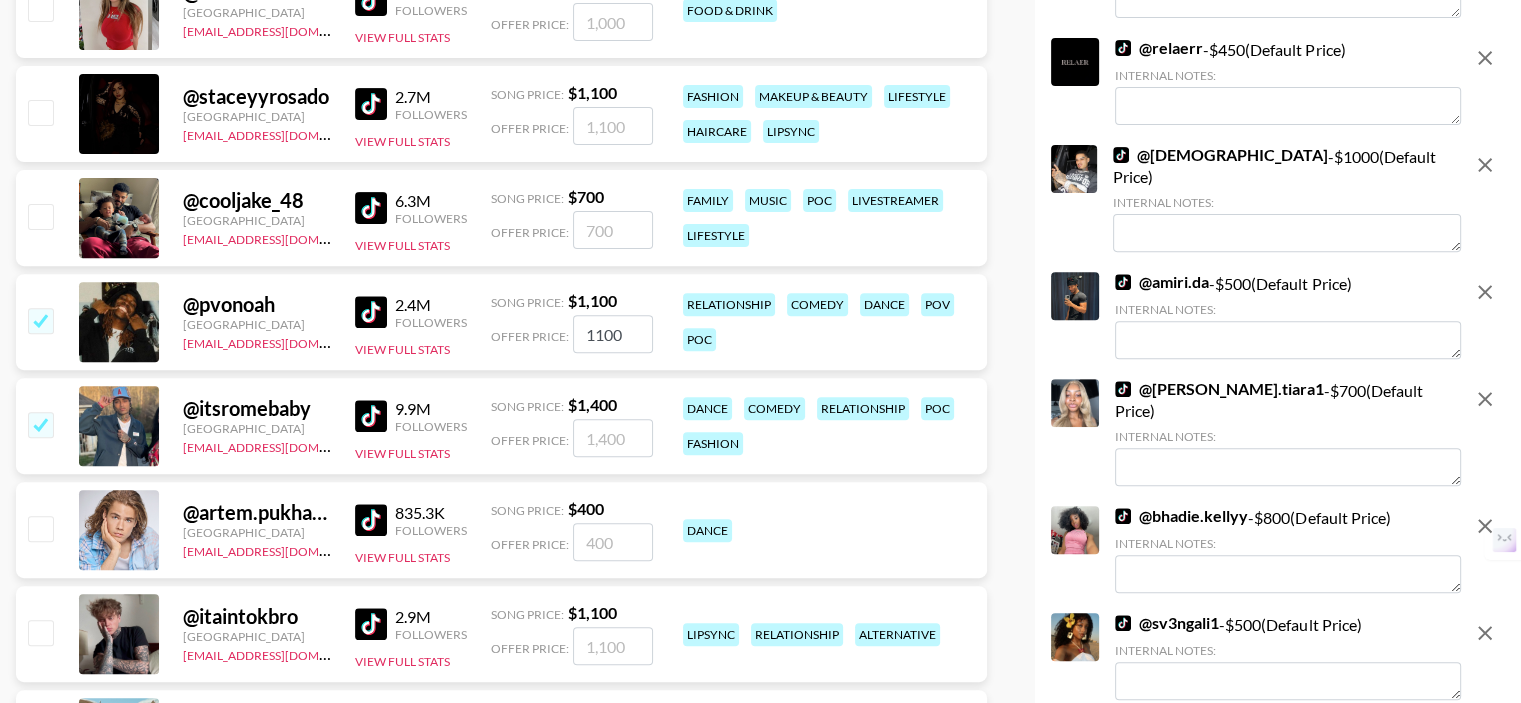 checkbox on "true" 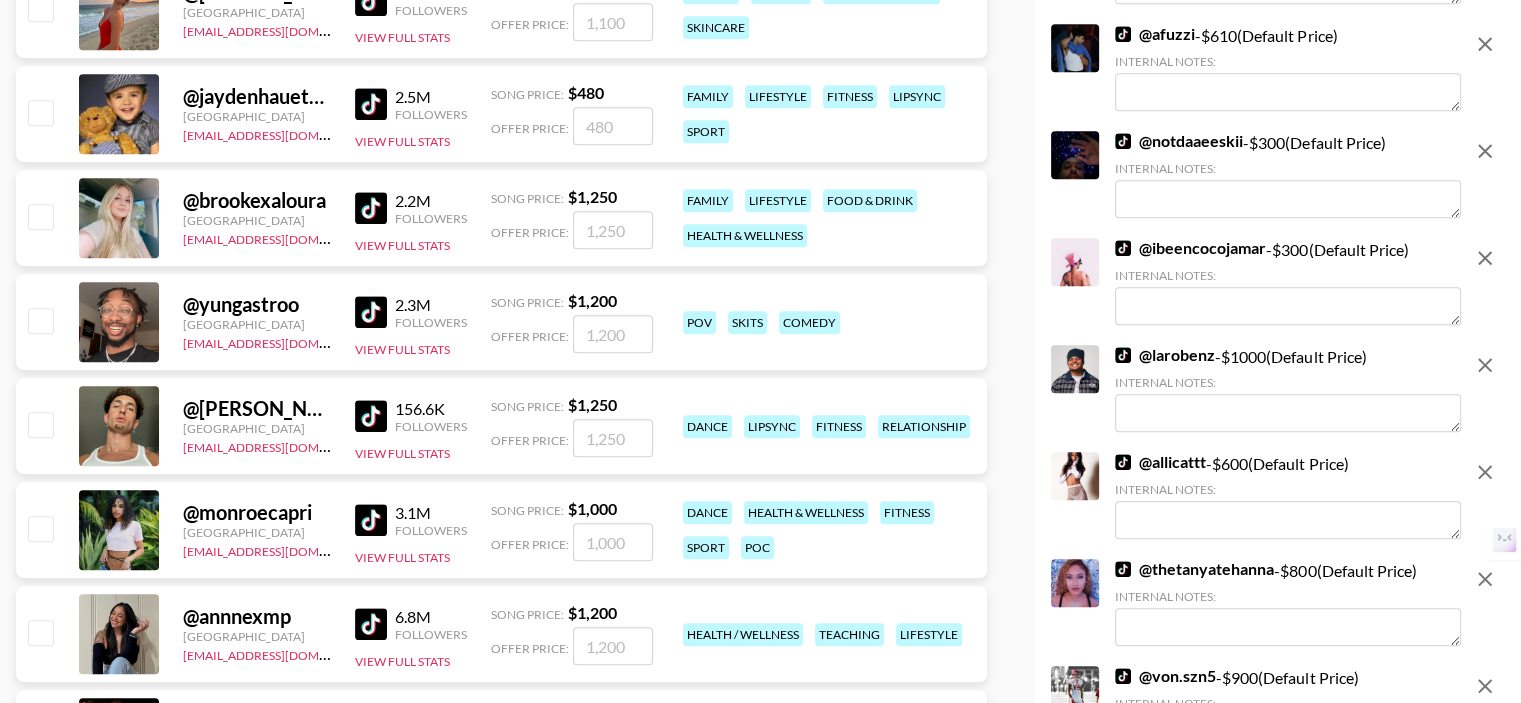 scroll, scrollTop: 1900, scrollLeft: 0, axis: vertical 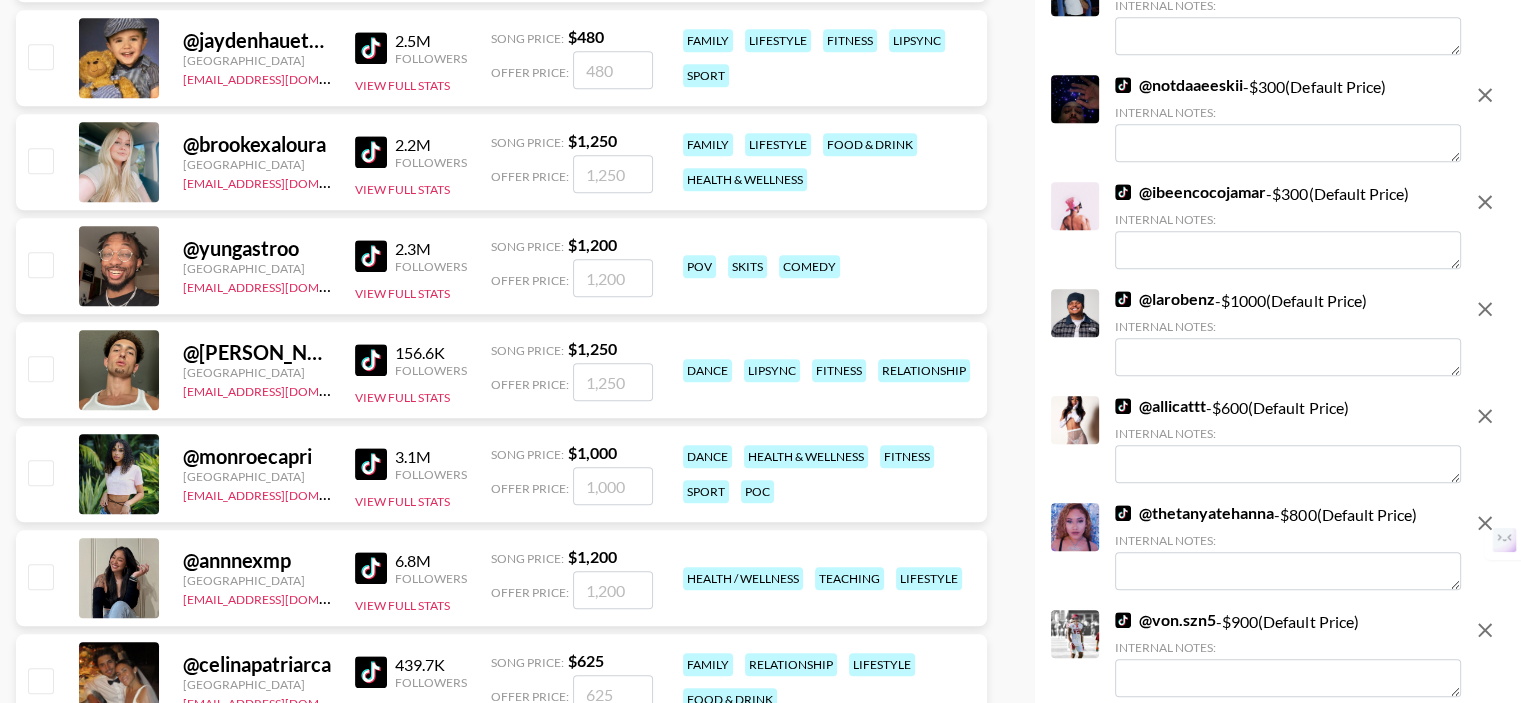 click at bounding box center [40, 264] 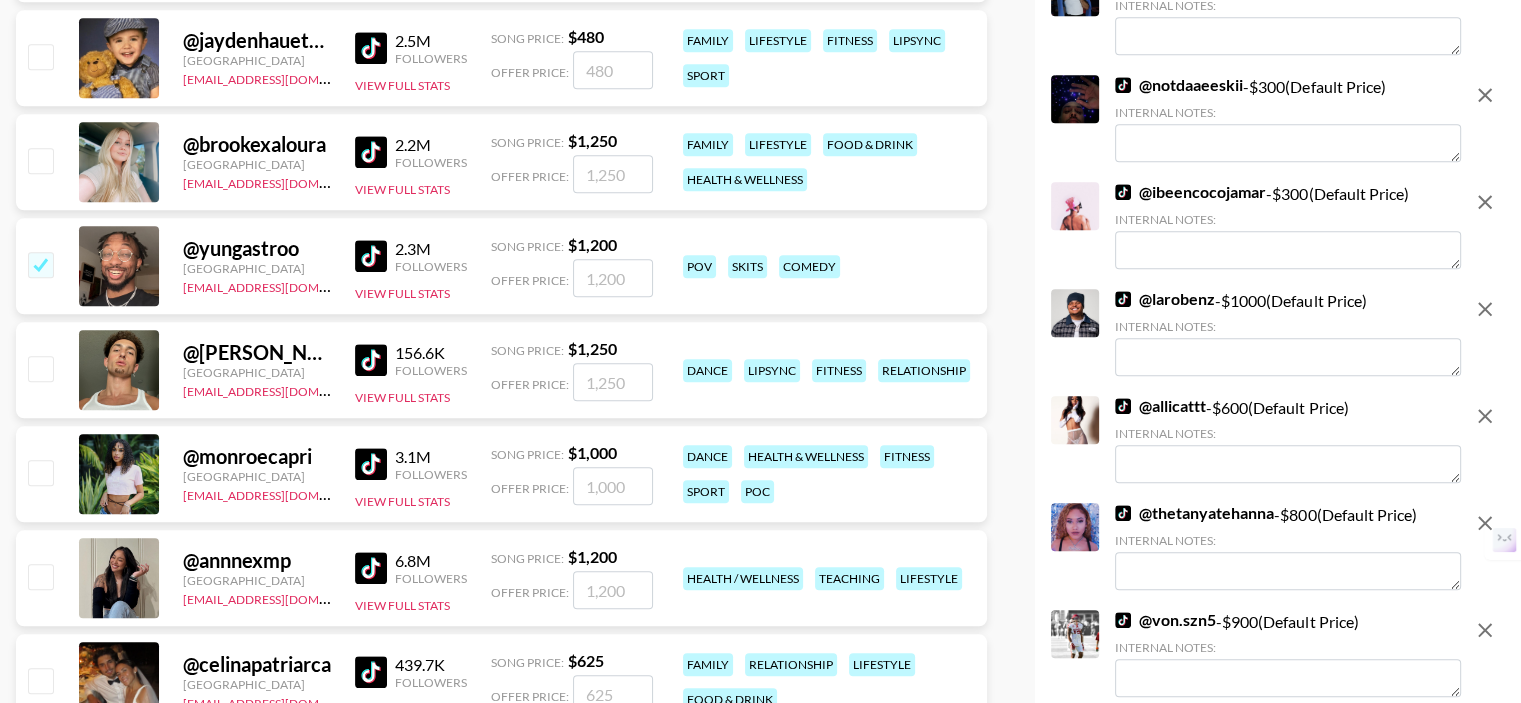 checkbox on "true" 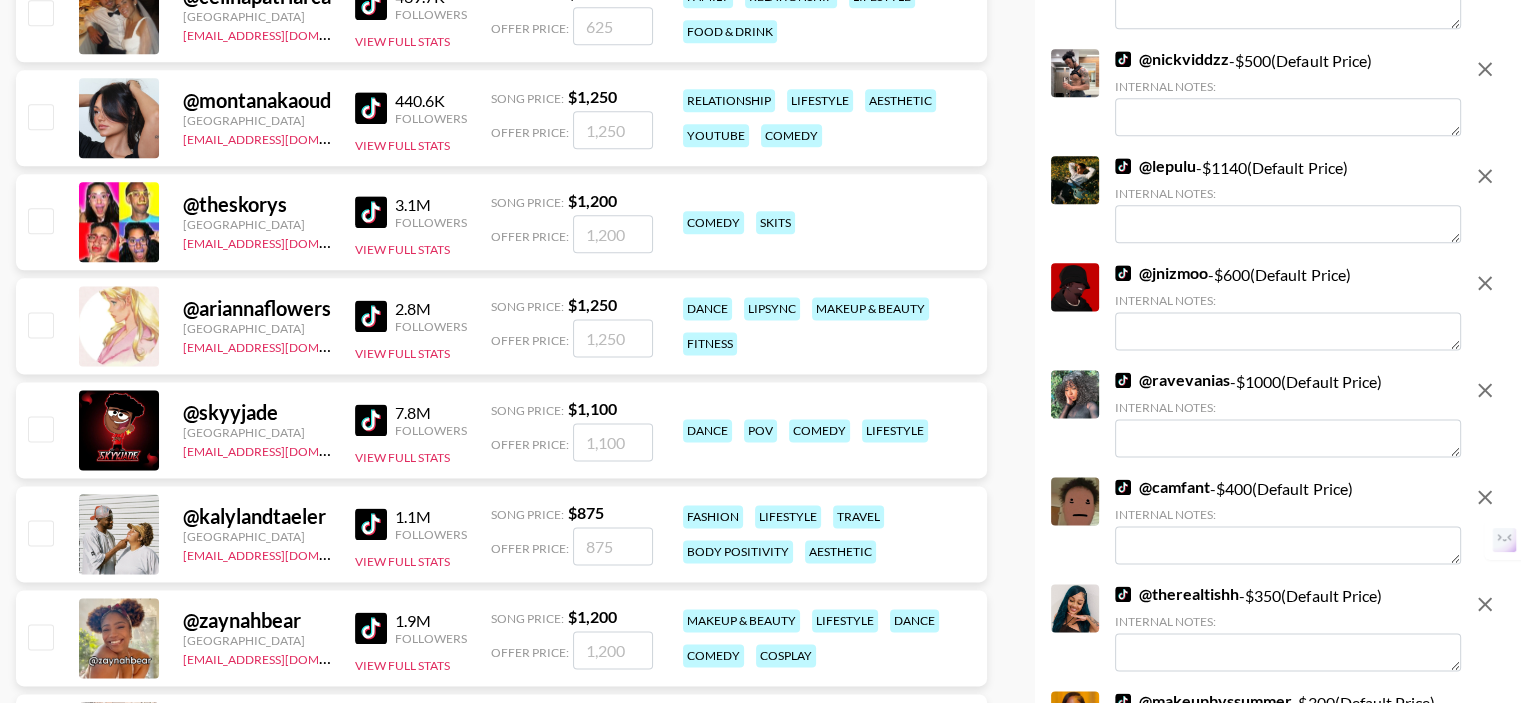 scroll, scrollTop: 2700, scrollLeft: 0, axis: vertical 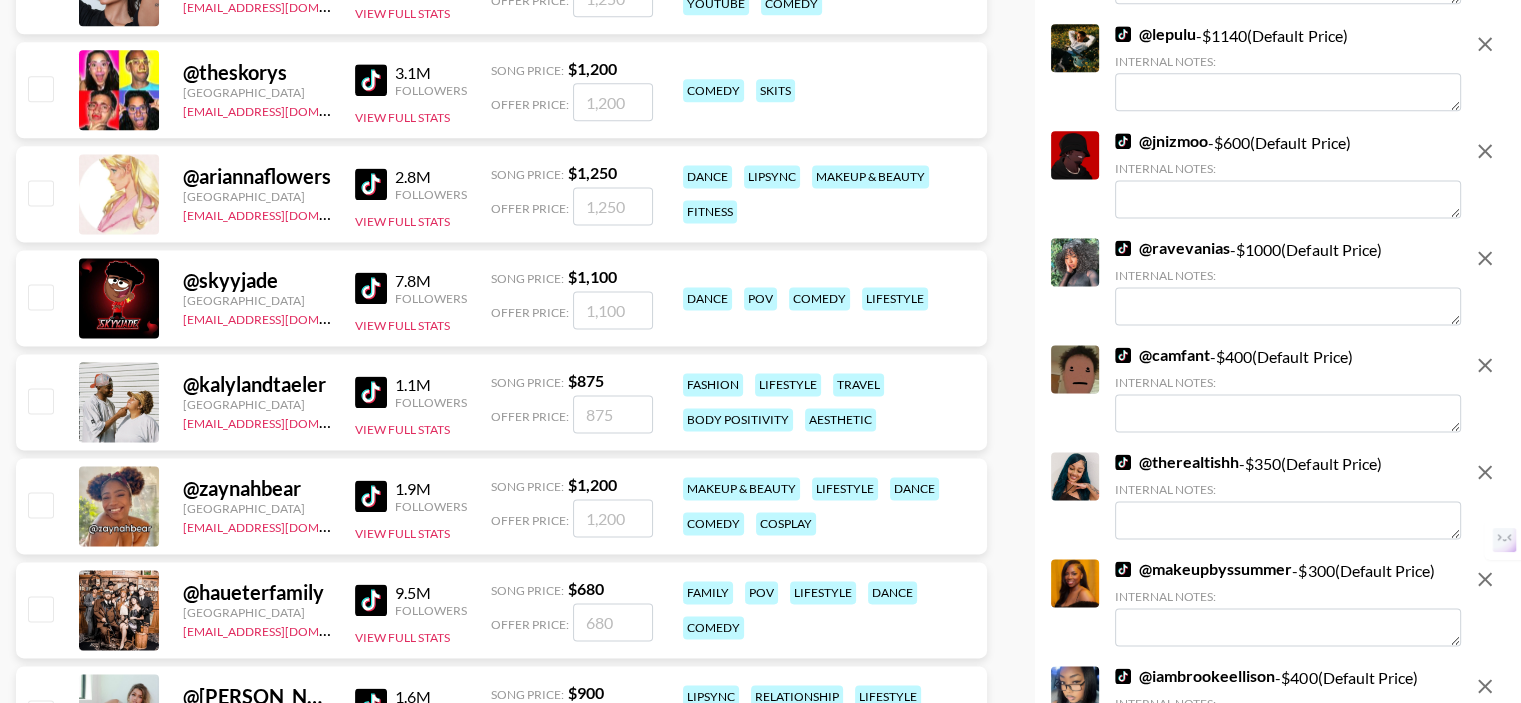 click at bounding box center [40, 296] 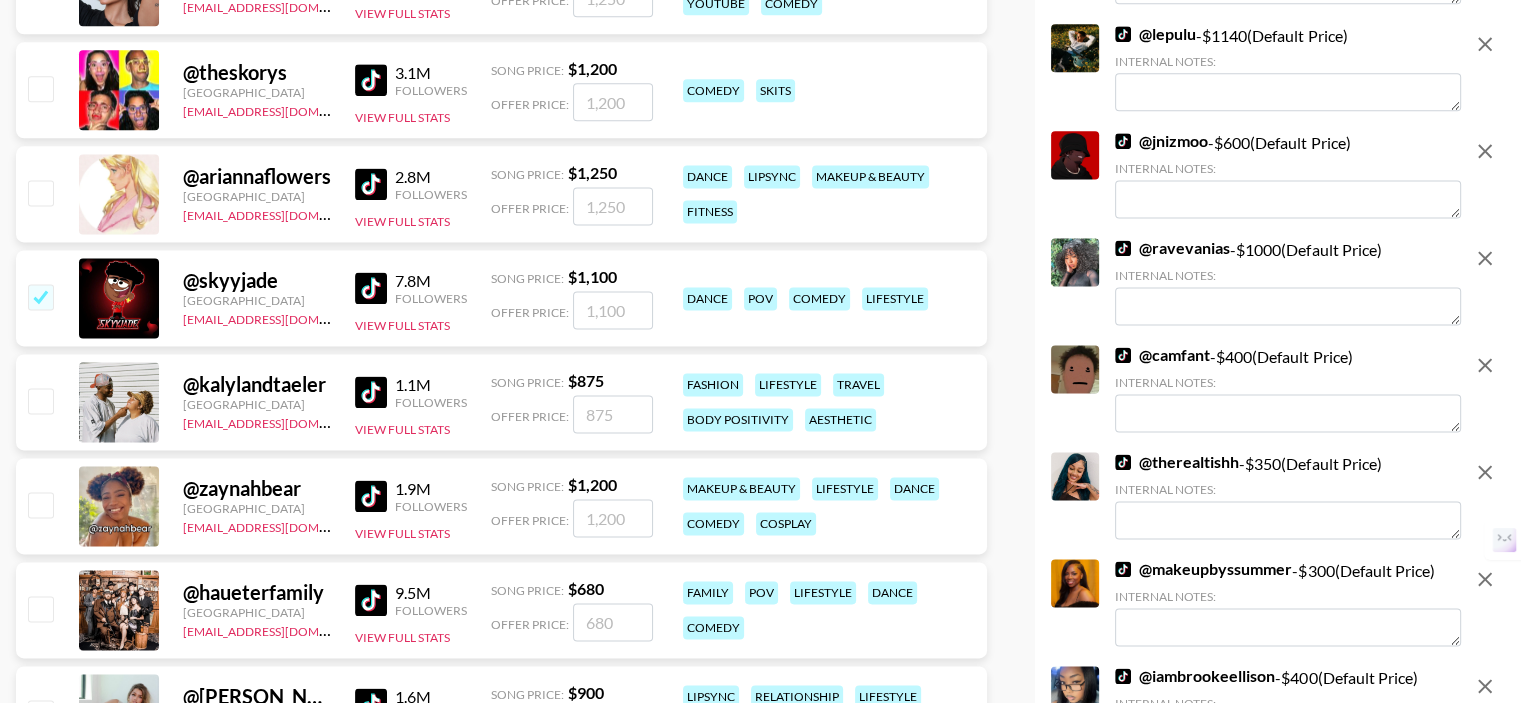checkbox on "true" 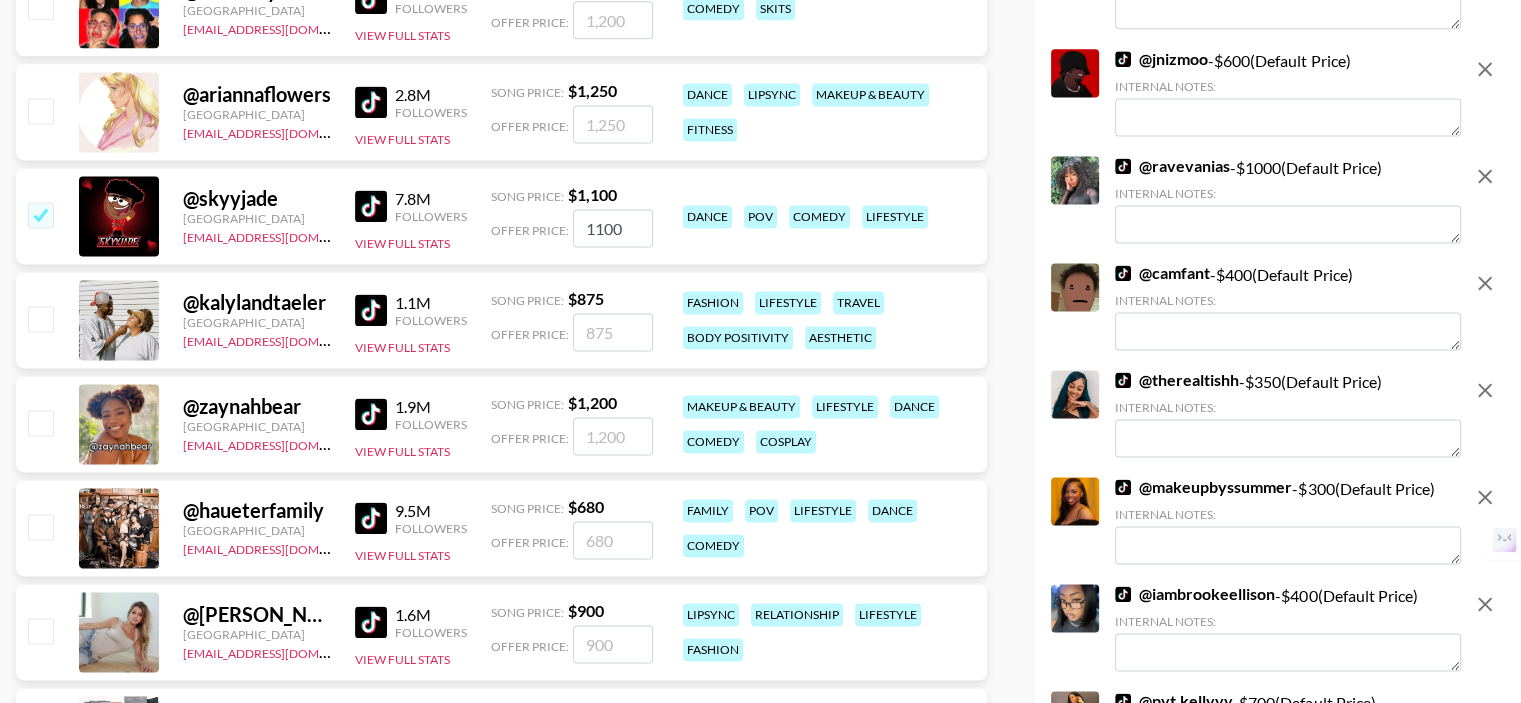 scroll, scrollTop: 2800, scrollLeft: 0, axis: vertical 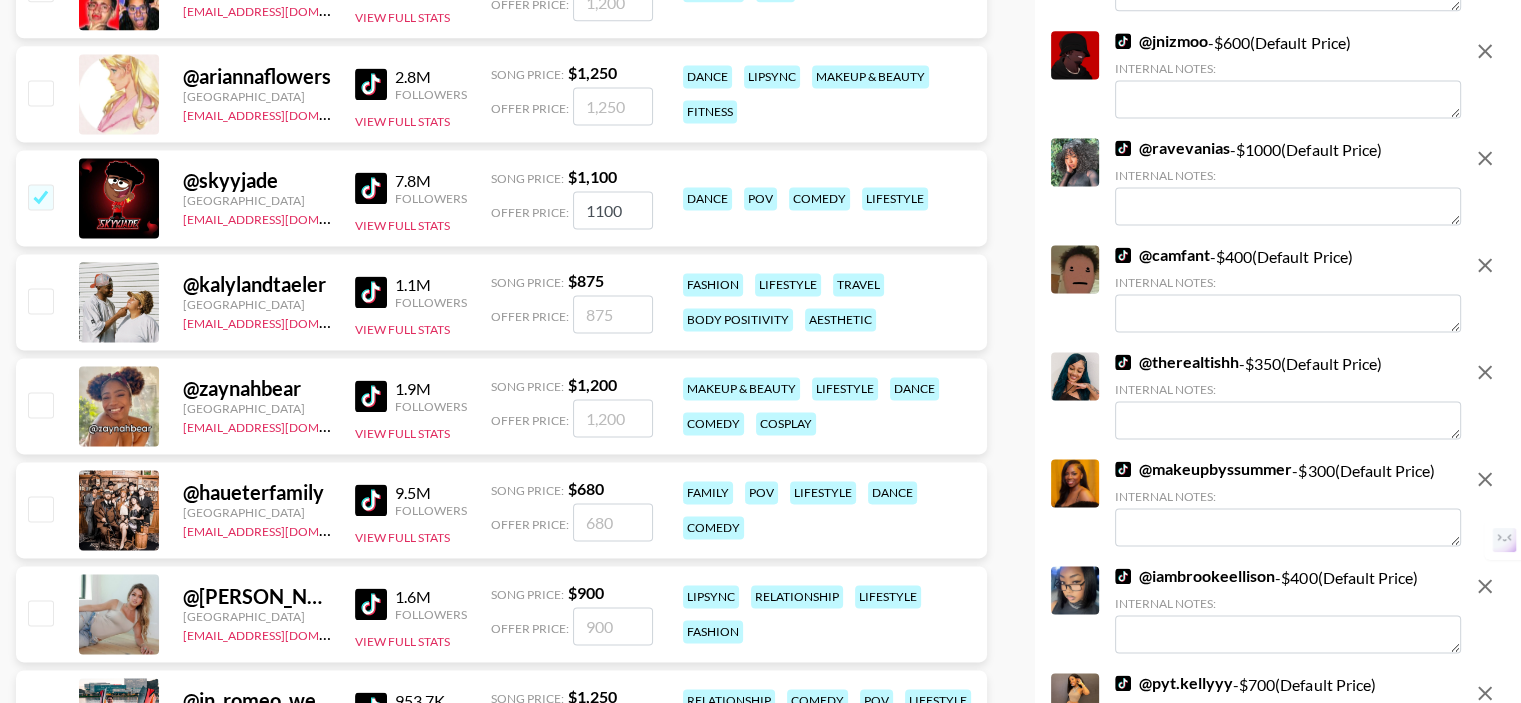 click at bounding box center [40, 300] 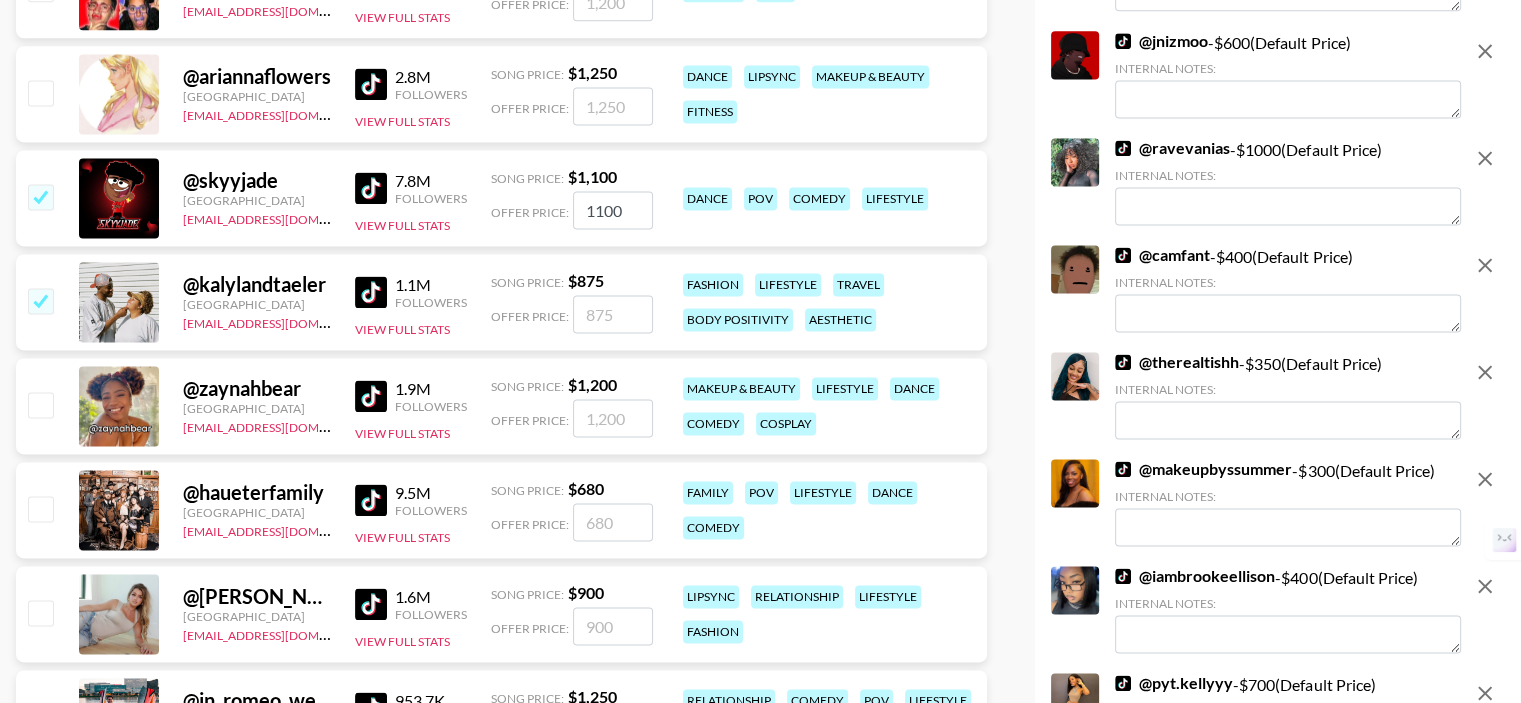 checkbox on "true" 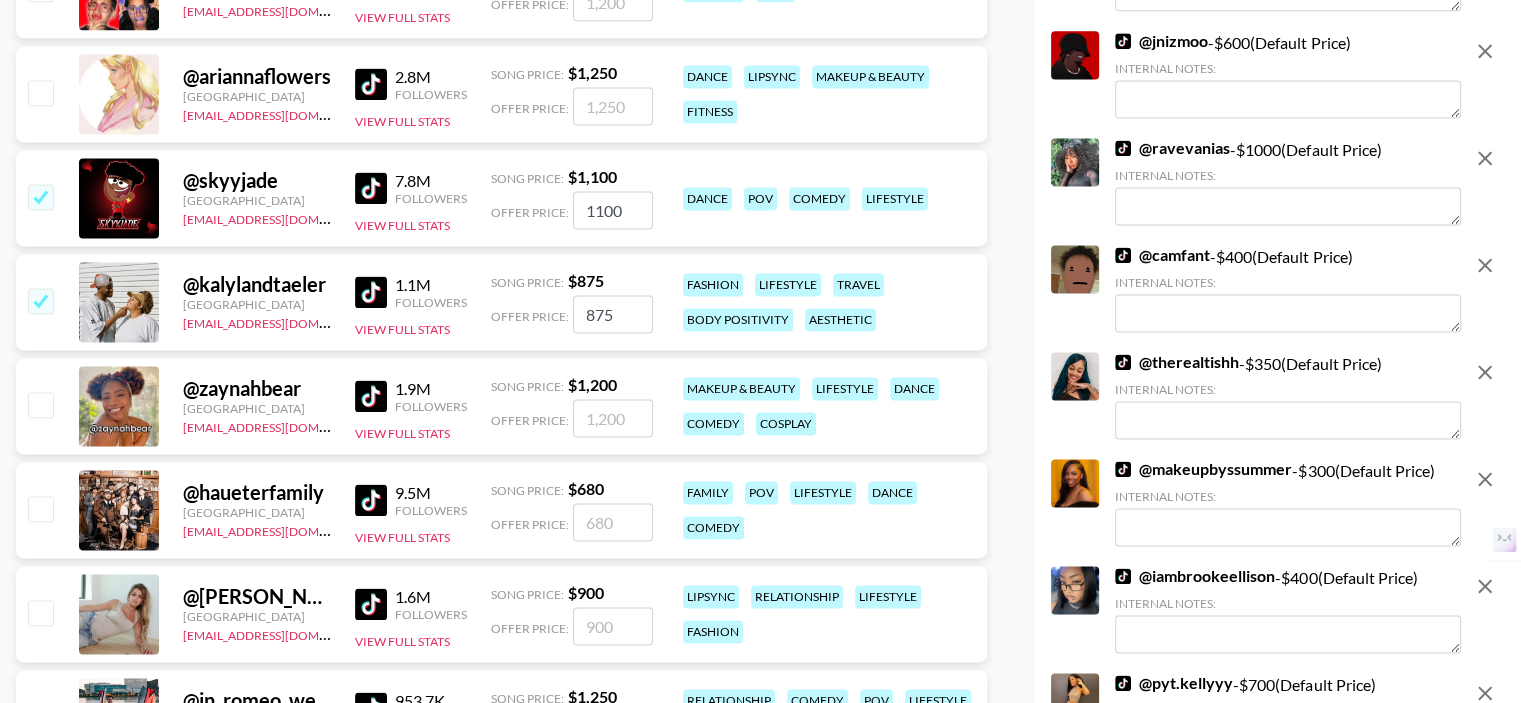 click at bounding box center [40, 404] 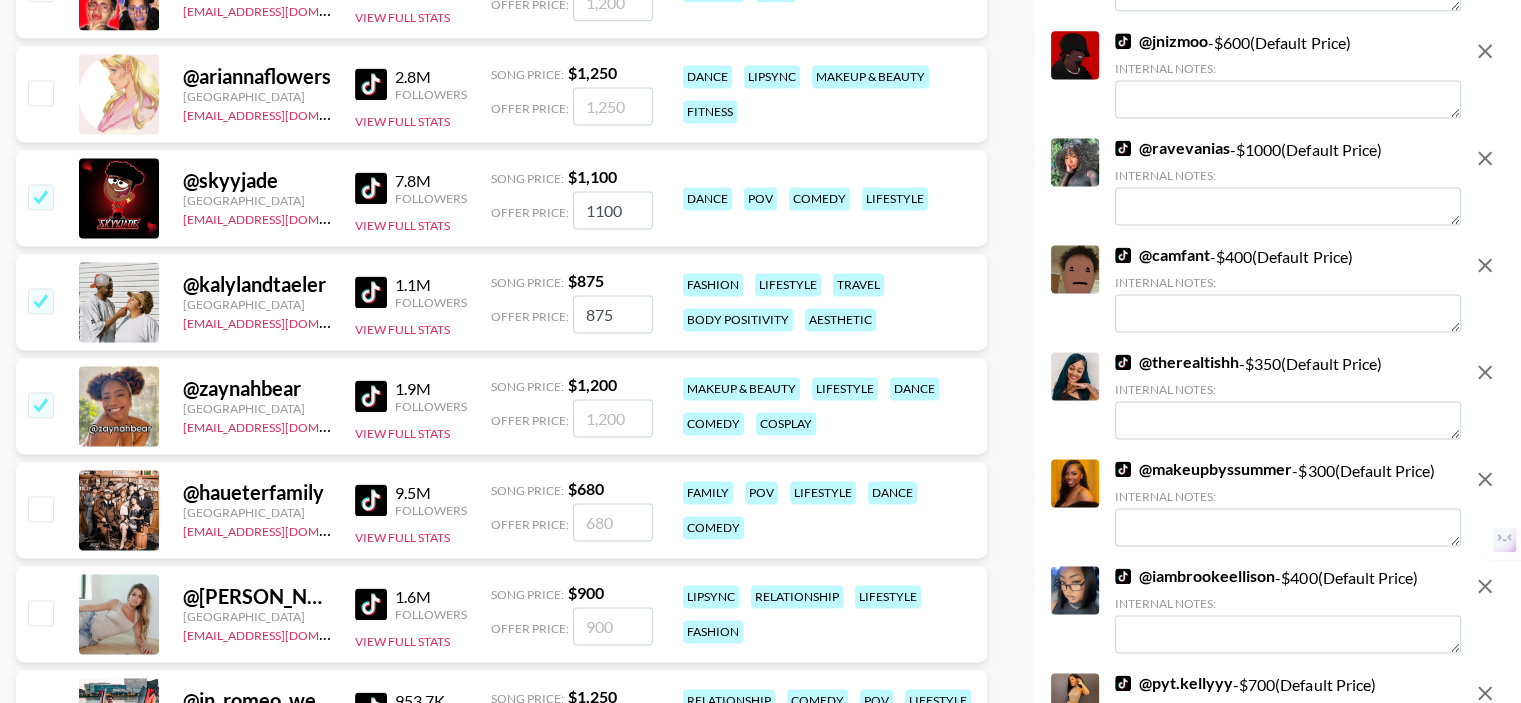 checkbox on "true" 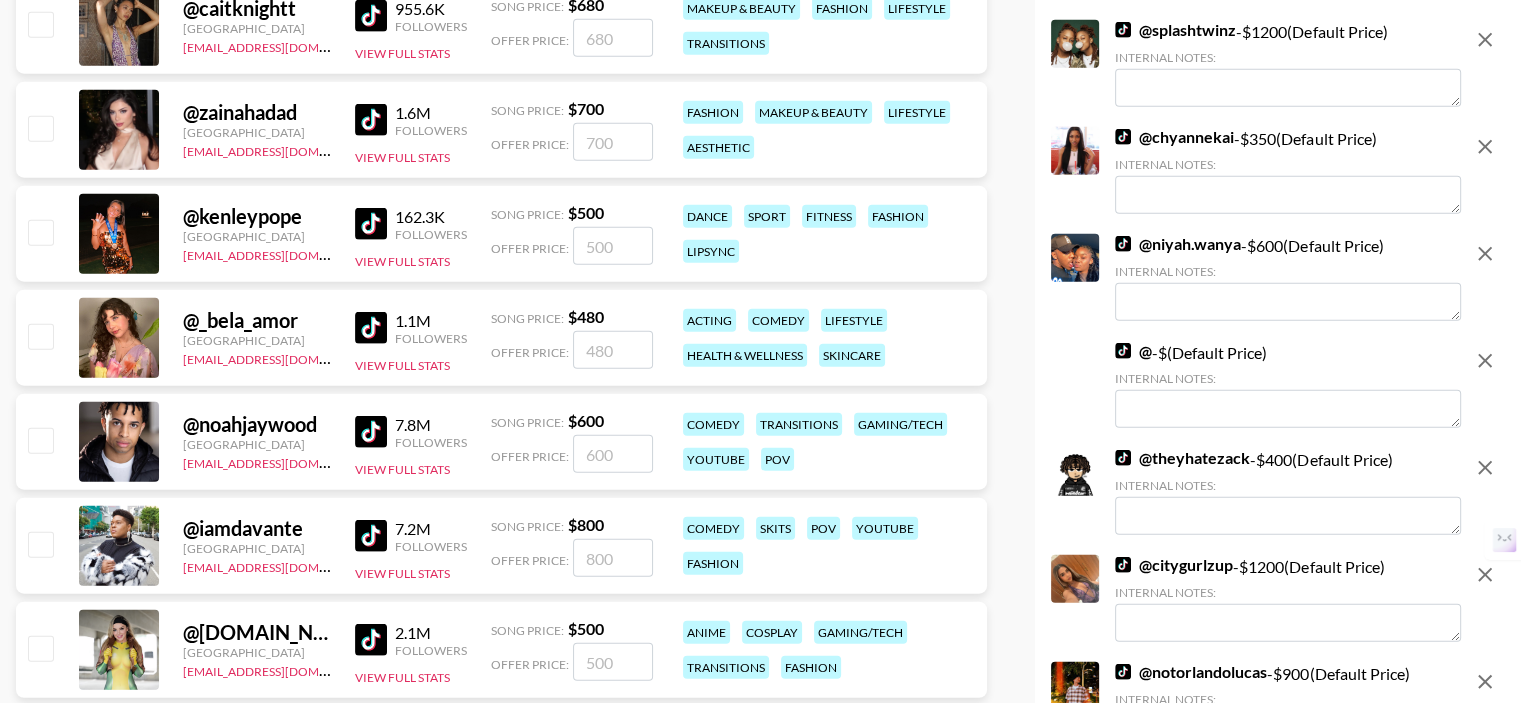 scroll, scrollTop: 5100, scrollLeft: 0, axis: vertical 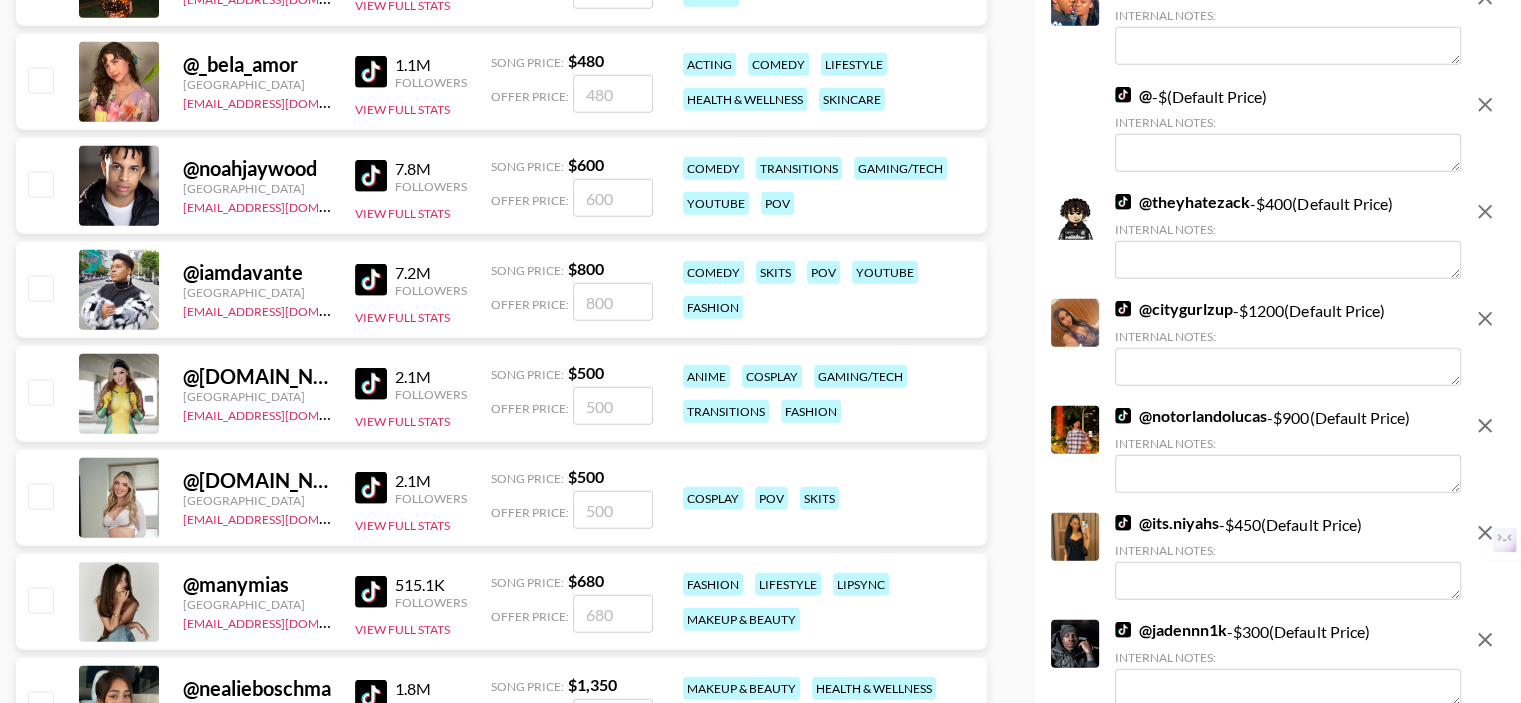 click at bounding box center [40, 184] 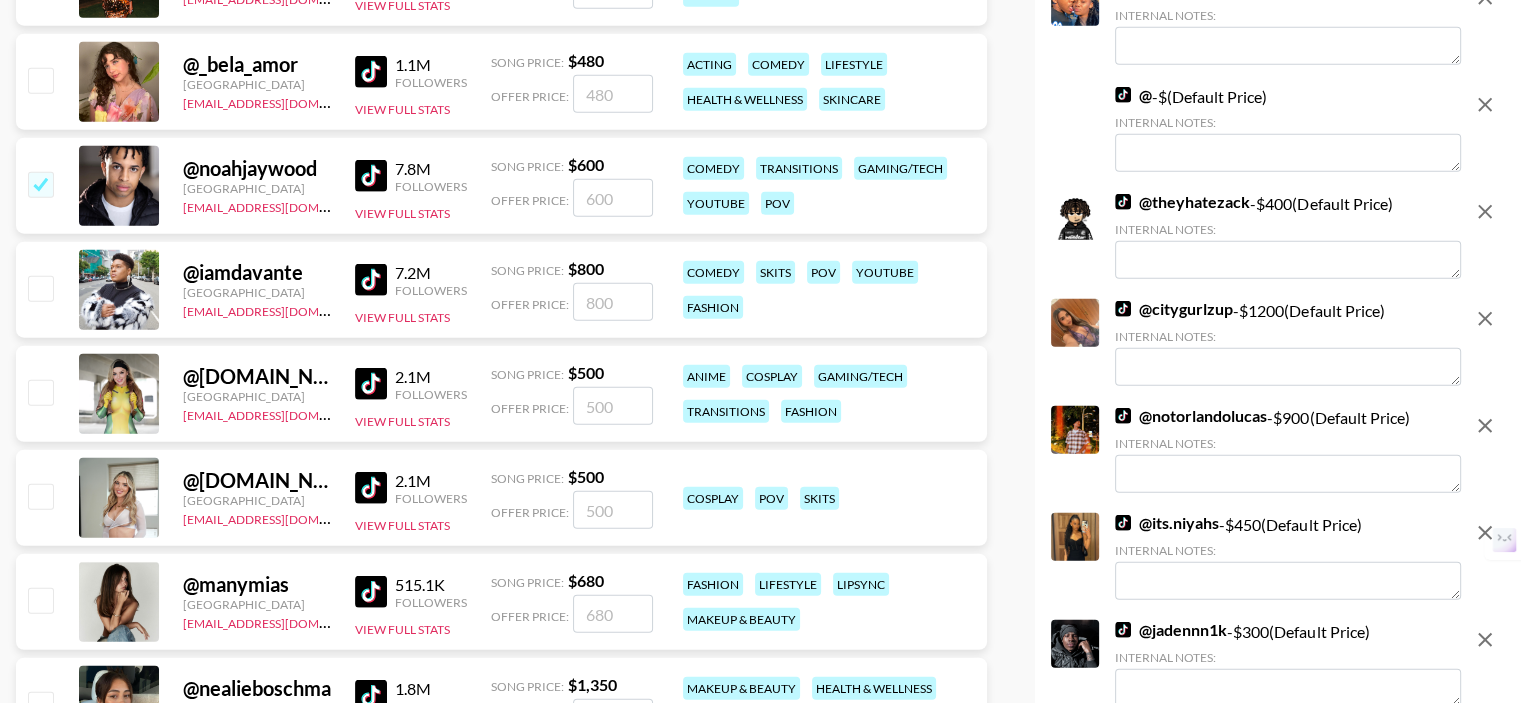 checkbox on "true" 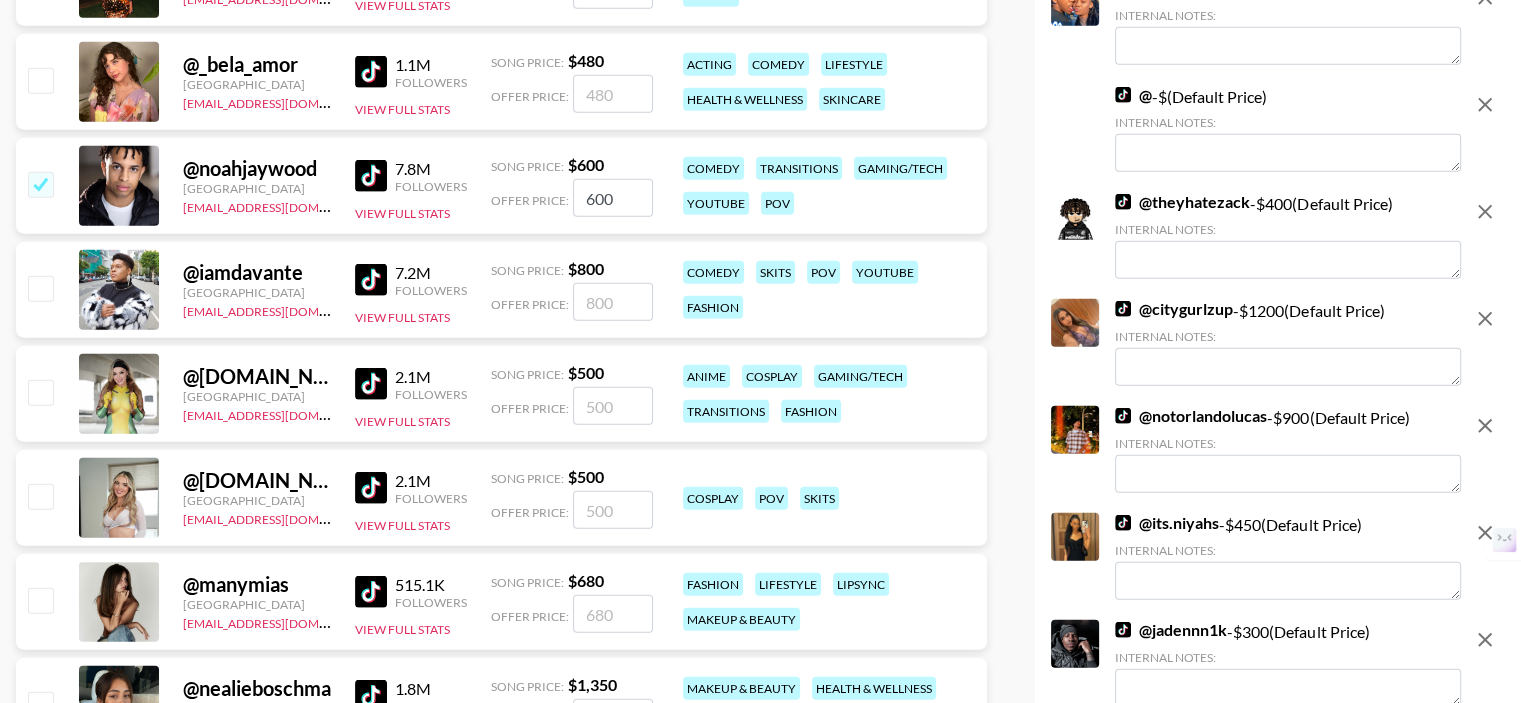 click at bounding box center [40, 288] 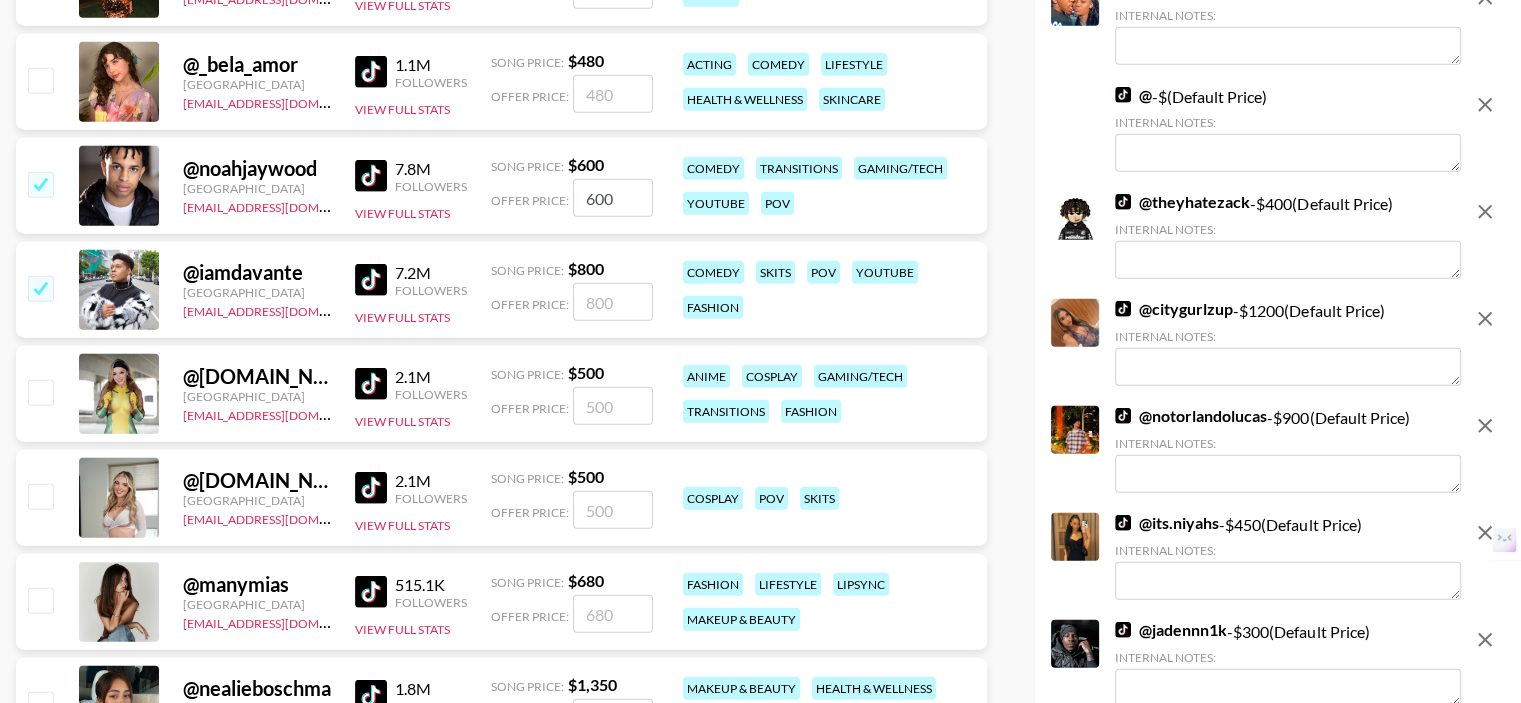 checkbox on "true" 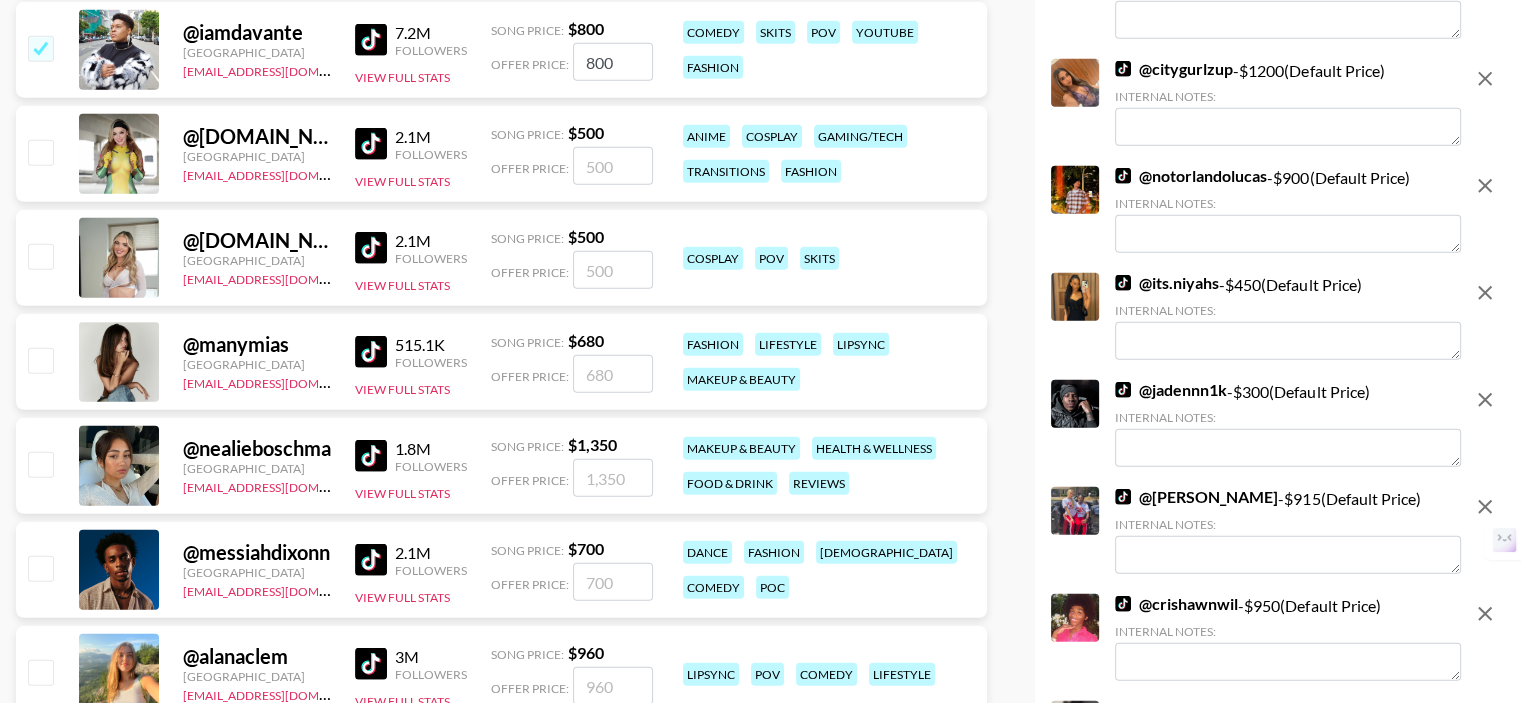 scroll, scrollTop: 5700, scrollLeft: 0, axis: vertical 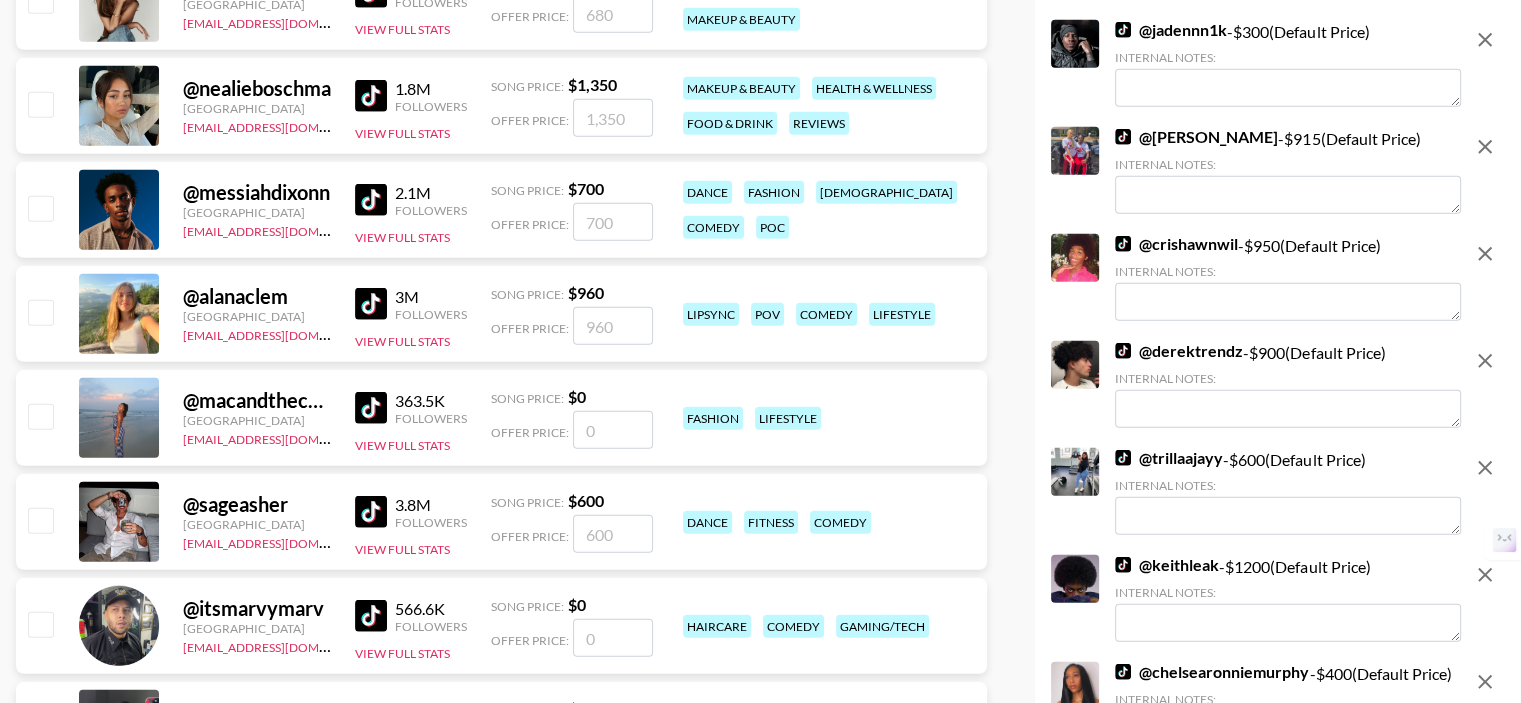 click at bounding box center [40, 208] 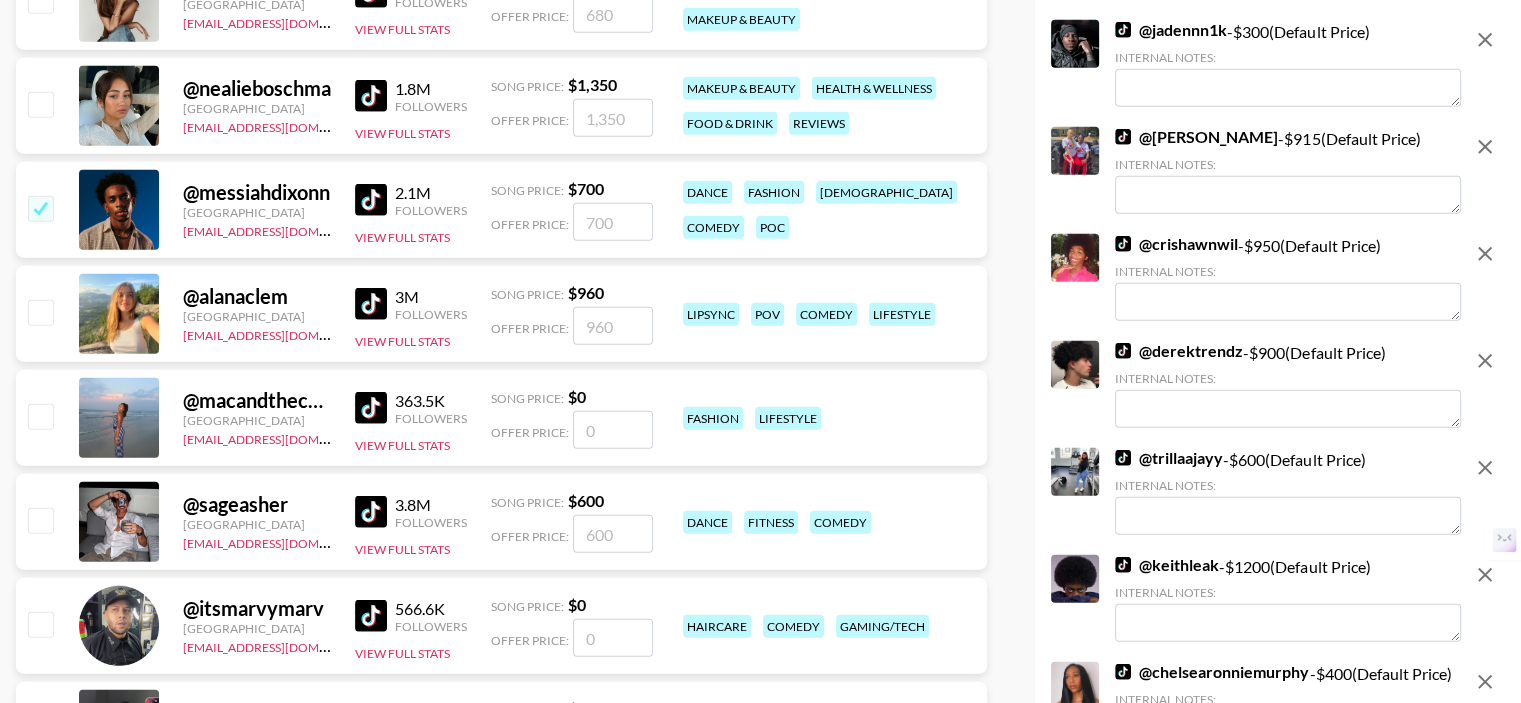 checkbox on "true" 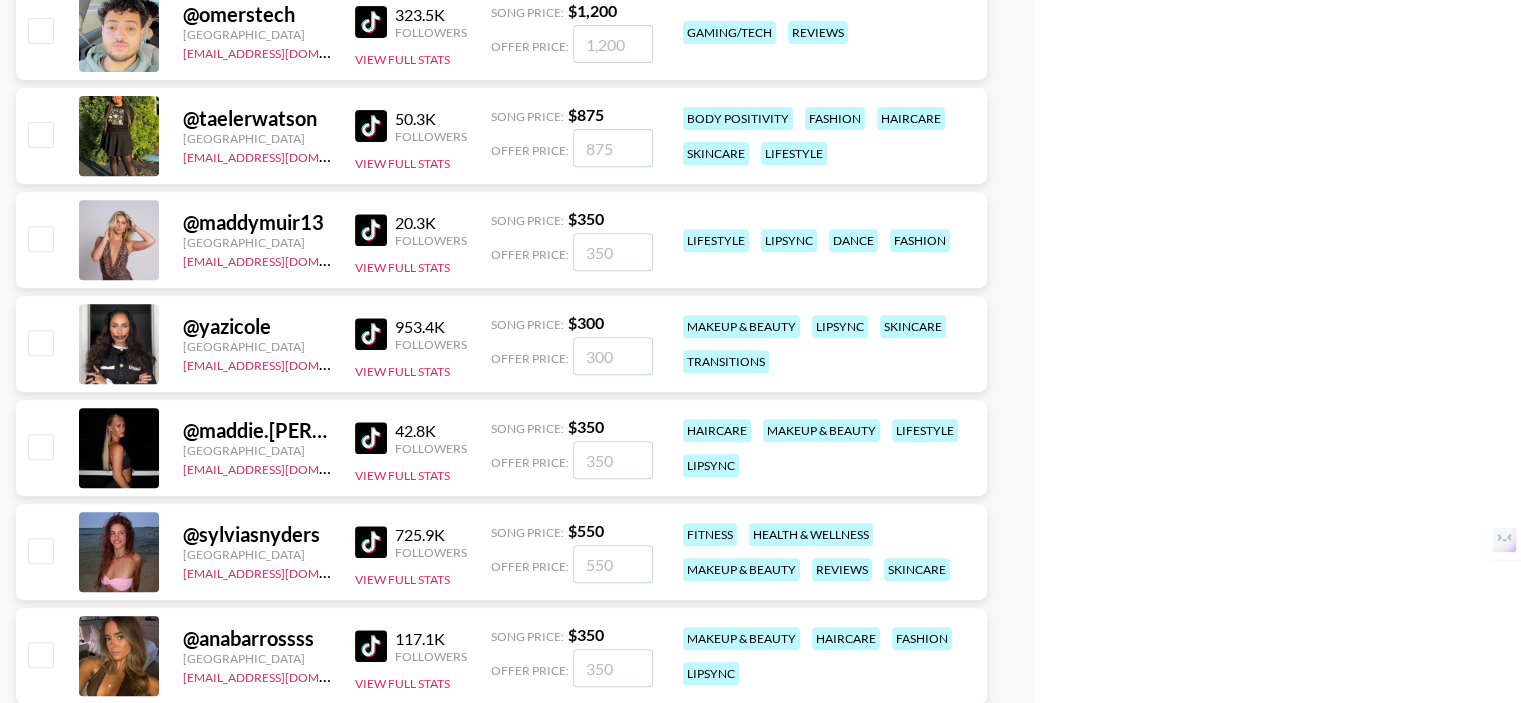 scroll, scrollTop: 8400, scrollLeft: 0, axis: vertical 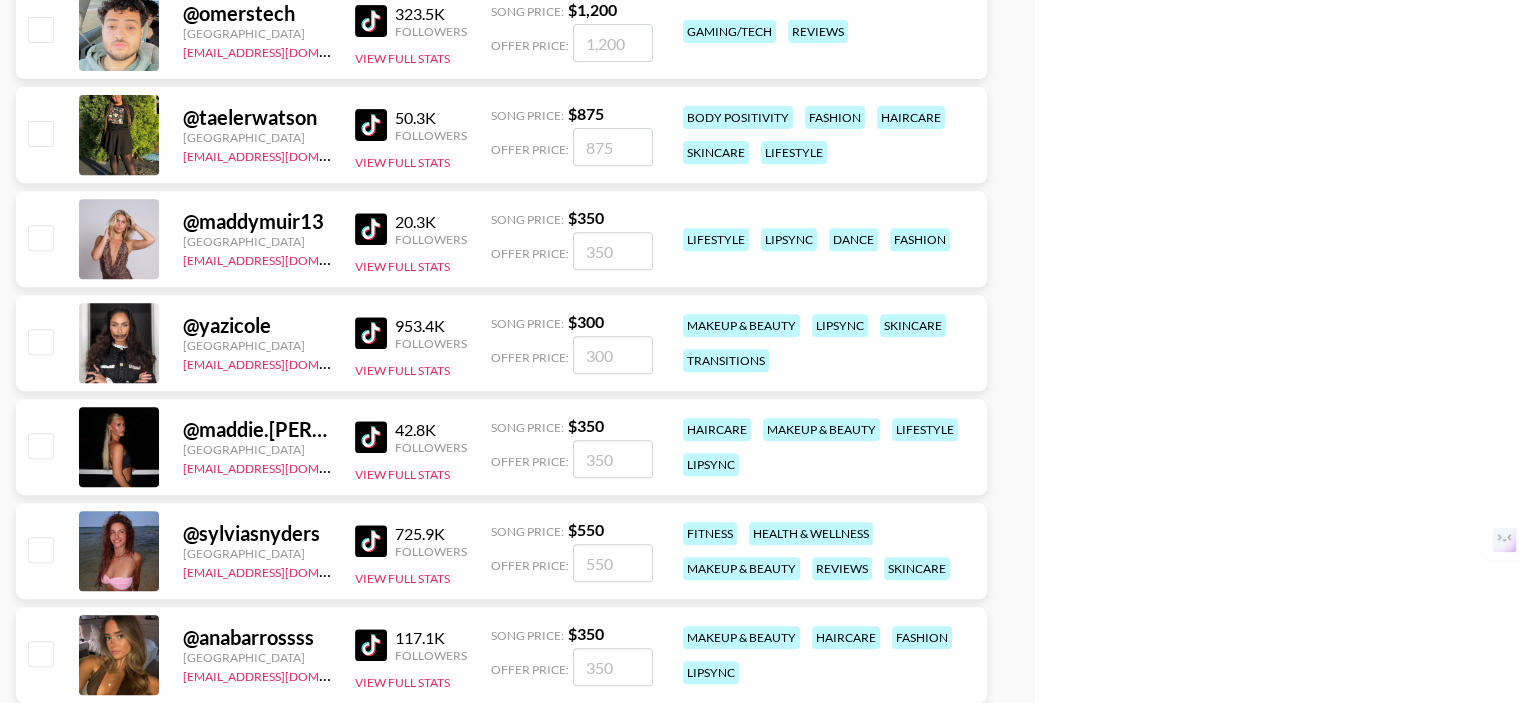 click at bounding box center [40, 133] 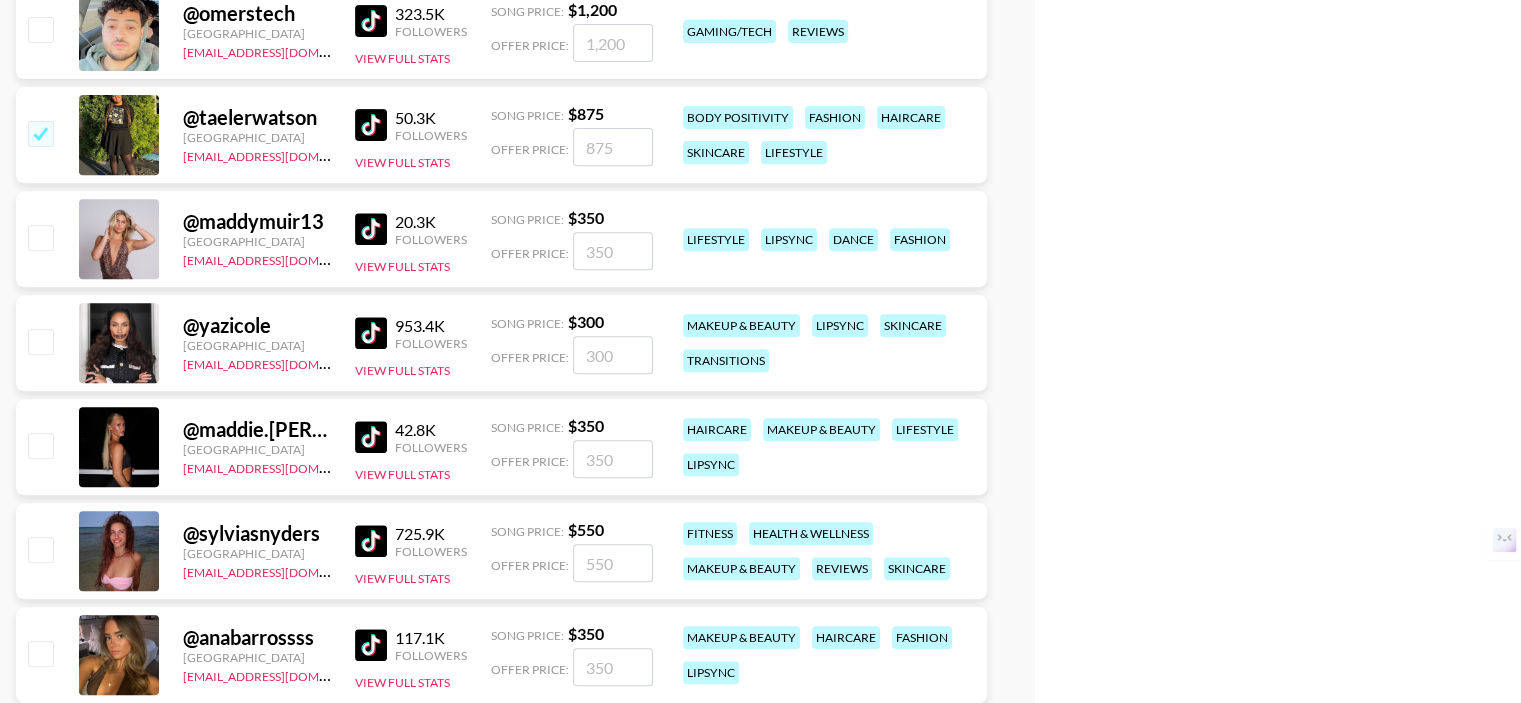 checkbox on "true" 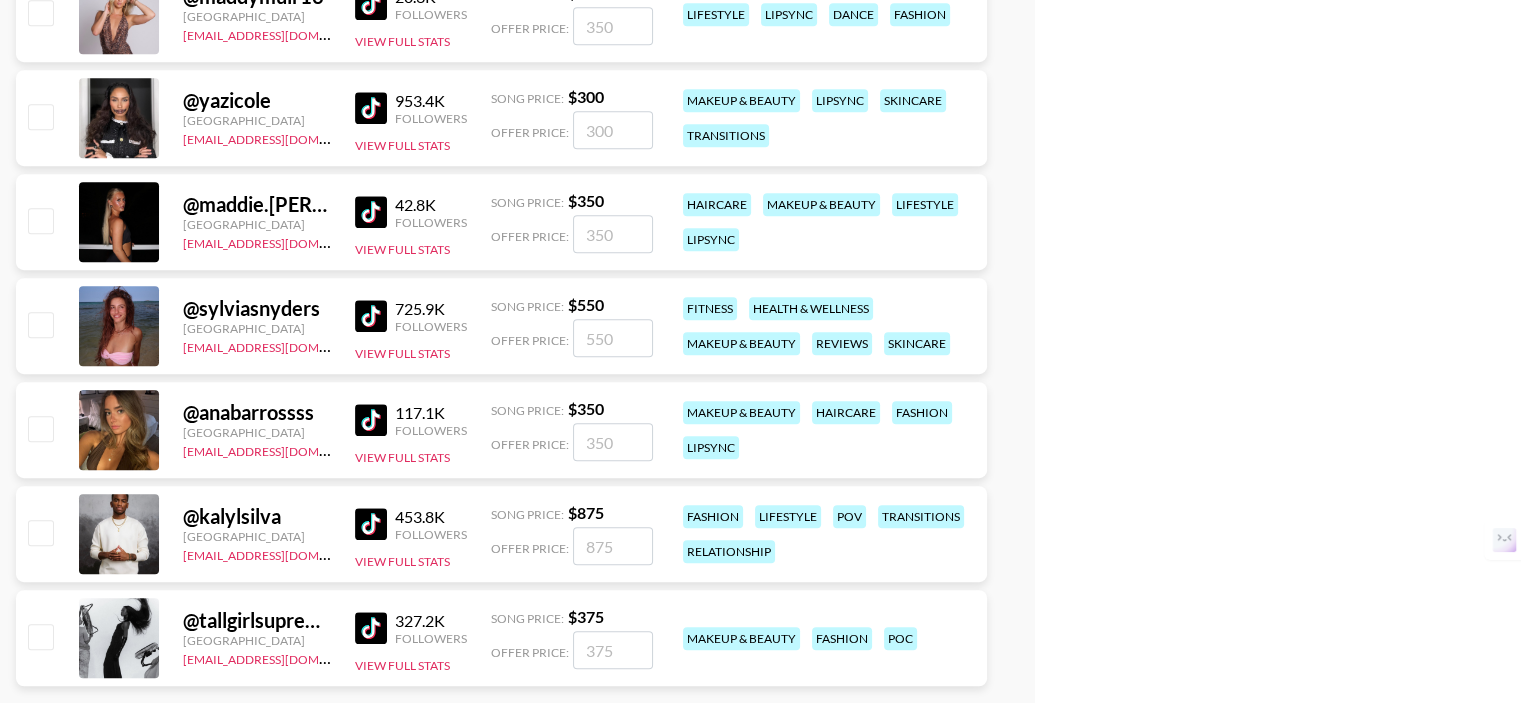 scroll, scrollTop: 8711, scrollLeft: 0, axis: vertical 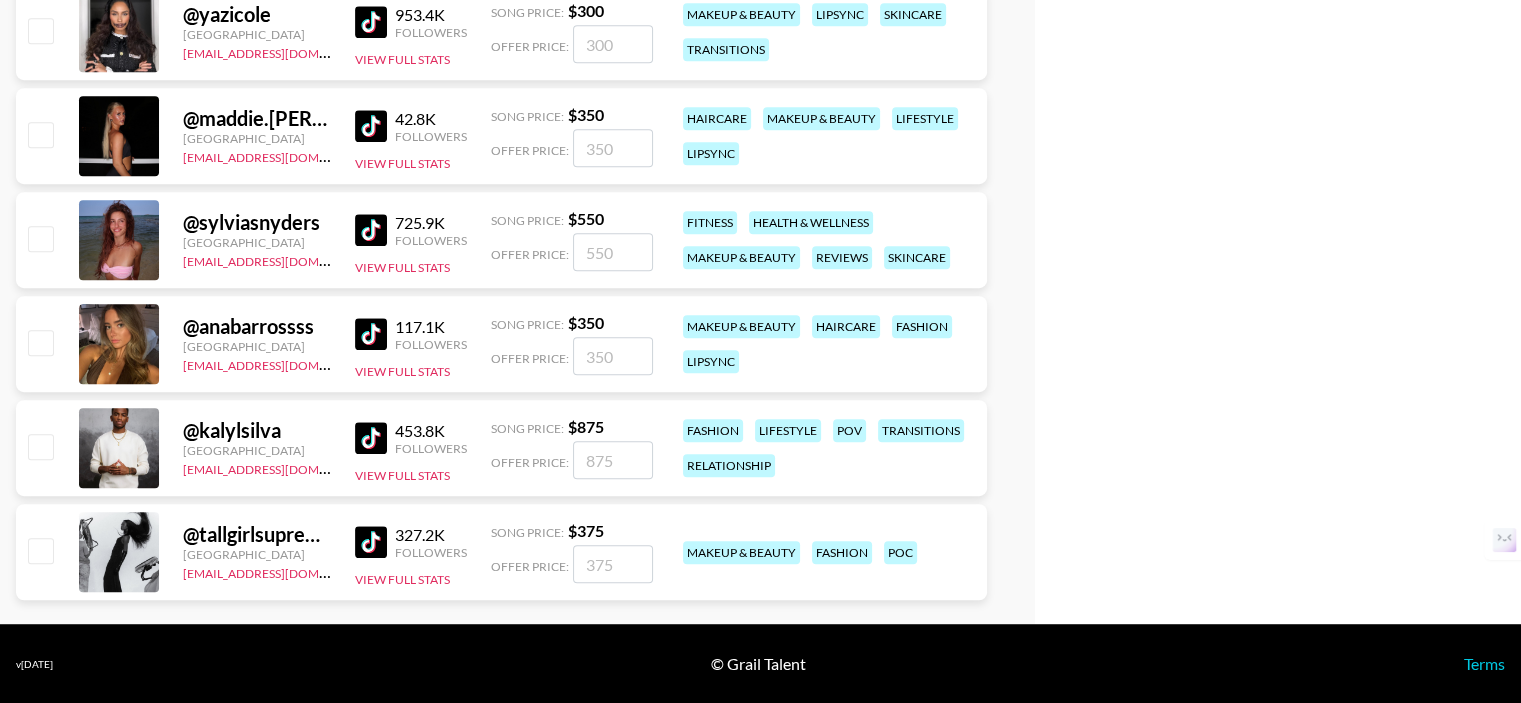 click at bounding box center (40, 446) 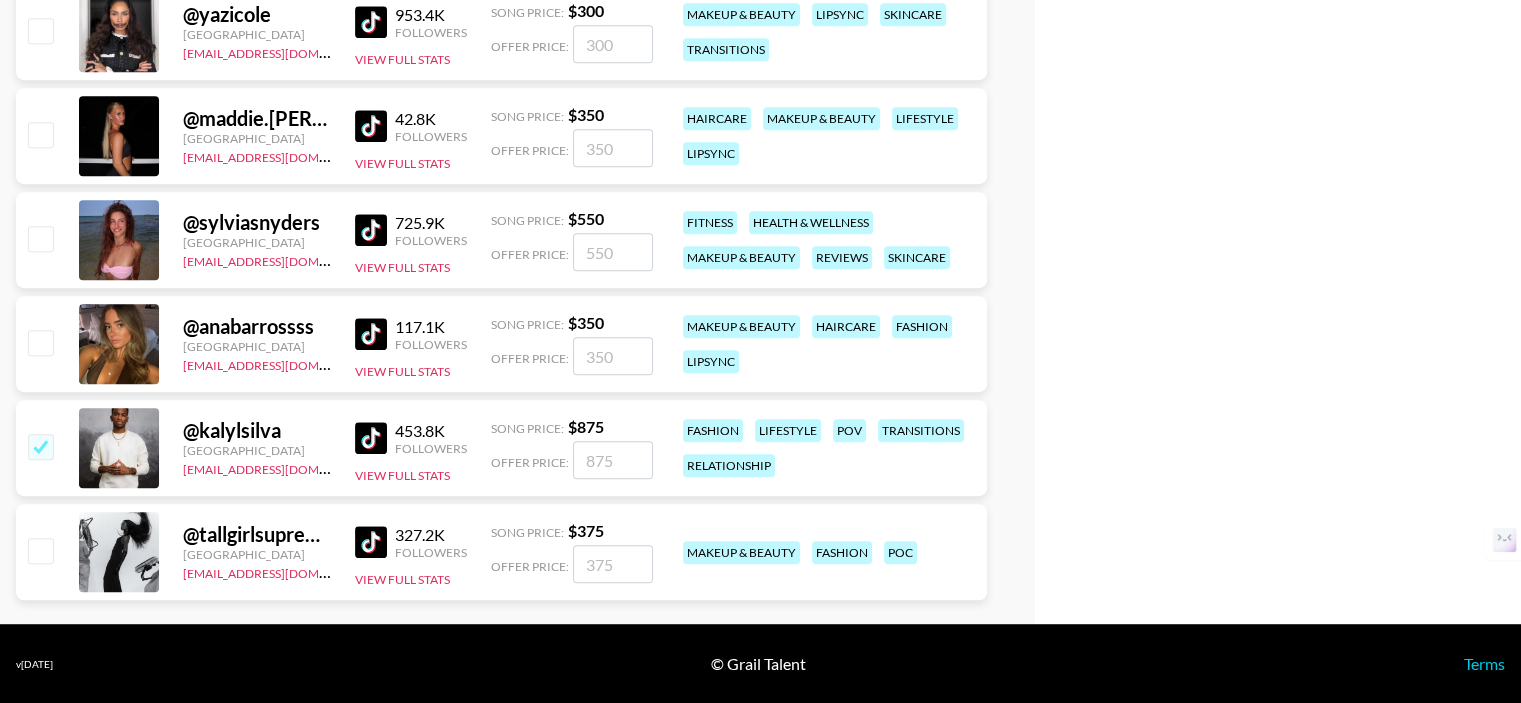 checkbox on "true" 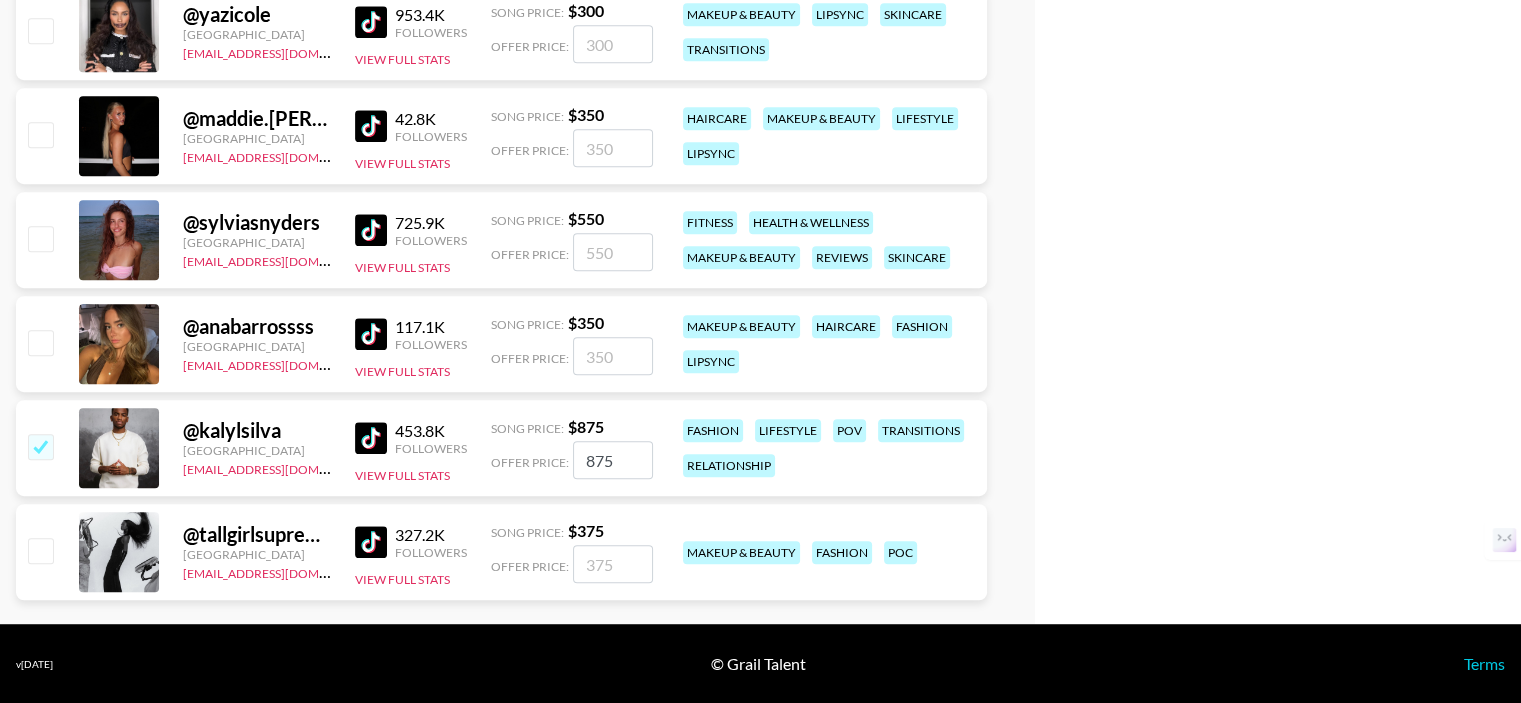 scroll, scrollTop: 8600, scrollLeft: 0, axis: vertical 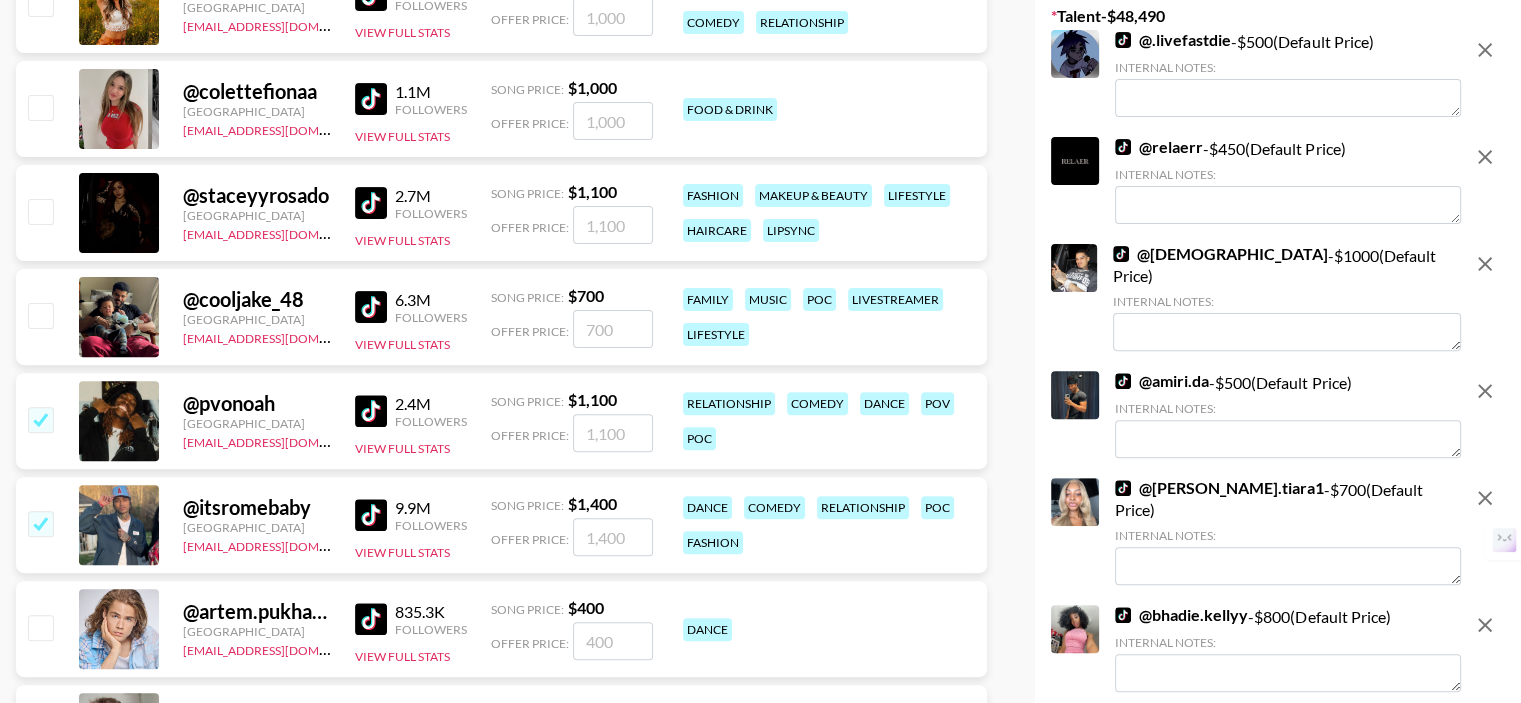 click on "Your changes have been saved! Save List Name BLOUSIN - Rob49up Use Custom Prices? Use Custom Prices Display custom prices to list viewers. Note: This will lock currency and campaign type  for bookers using this list . Cannot be changed if there are already creators on the list. Active Creator Request? List is Editable by all managers Allow other managers to edit this list. This will lock campaign platform for  other managers . Platform cannot be changed once creators are already on the list. Lock Filters? Filters Locked Prevent other managers from changing filters while adding creators for creator request. Platform Locked once creators are added, or if "Active Creator Request" is checked.  TikTok Talent -  $ 48,490 @ .livefastdie  -  $ 500  (Default Price) Internal Notes: @ relaerr  -  $ 450  (Default Price) Internal Notes: @ judahshaw  -  $ 1000  (Default Price) Internal Notes: @ amiri.da  -  $ 500  (Default Price) Internal Notes: @ jada.tiara1  -  $ 700  (Default Price) Internal Notes: @ bhadie.kellyy" at bounding box center (1278, 4106) 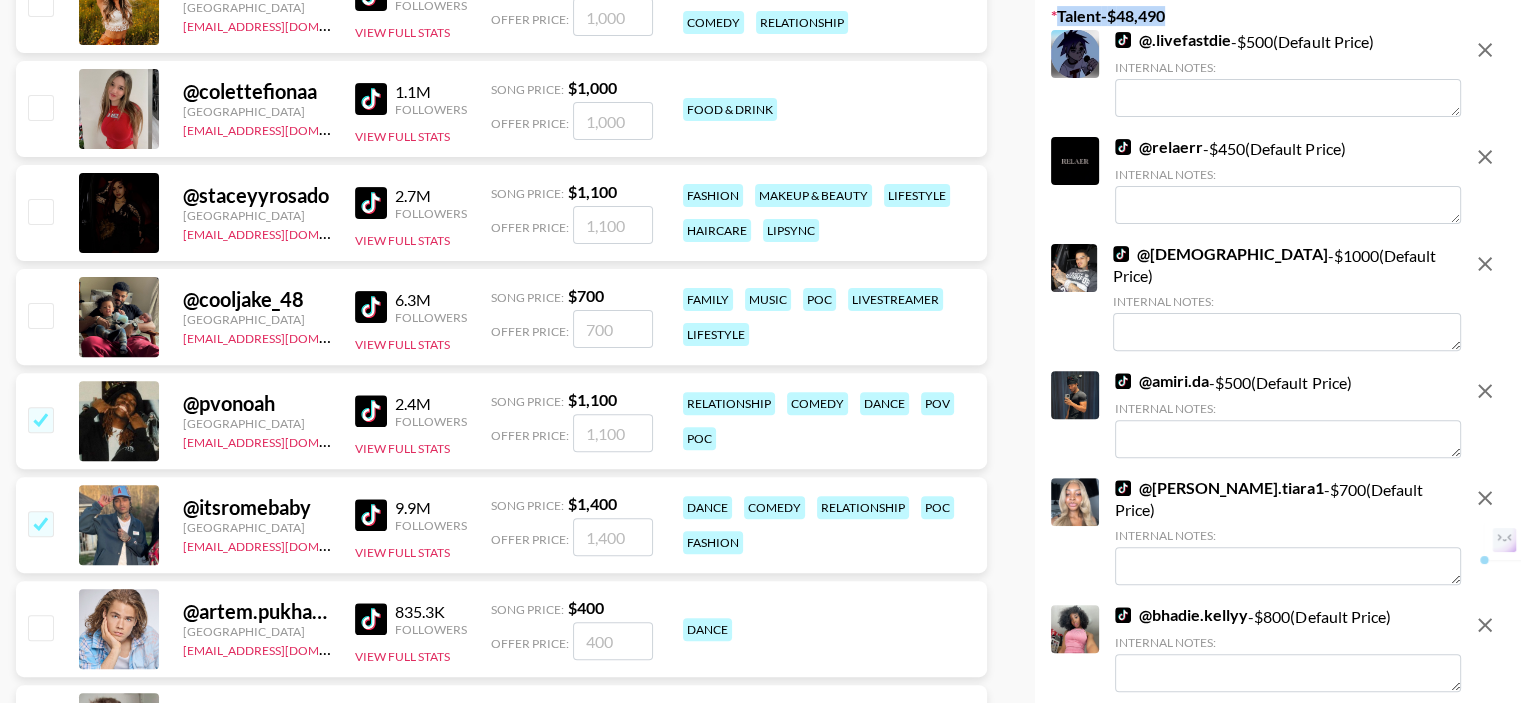 click on "Currency USD USD ​ Platform Campaign Type Choose Type... Song Promos Brand Promos Price: $0-$1500 Any Followers Countries: 1 All Tags All Cities Avg Views Match Any Tags All Trending (Music) Quick Turnaround Most Booked (Music) New Creators [DEMOGRAPHIC_DATA] Creators Celebrity Creators My Roster @ taylortiminskas [GEOGRAPHIC_DATA] [EMAIL_ADDRESS][DOMAIN_NAME] 851.4K Followers View Full Stats   Song Price: $ 1,100 Offer Price: fashion @ mackenzietaylord [GEOGRAPHIC_DATA] [EMAIL_ADDRESS][DOMAIN_NAME] 1.4M Followers View Full Stats   Song Price: $ 1,000 Offer Price: makeup & beauty lifestyle dance comedy relationship @ colettefionaa [GEOGRAPHIC_DATA] [EMAIL_ADDRESS][DOMAIN_NAME] 1.1M Followers View Full Stats   Song Price: $ 1,000 Offer Price: food & drink @ staceyyrosado [GEOGRAPHIC_DATA] [EMAIL_ADDRESS][DOMAIN_NAME] 2.7M Followers View Full Stats   Song Price: $ 1,100 Offer Price: fashion makeup & beauty lifestyle haircare lipsync @ cooljake_48 [GEOGRAPHIC_DATA] [EMAIL_ADDRESS][DOMAIN_NAME] 6.3M Followers View Full Stats   Song Price: $ 700 Offer Price: family" at bounding box center (760, 4106) 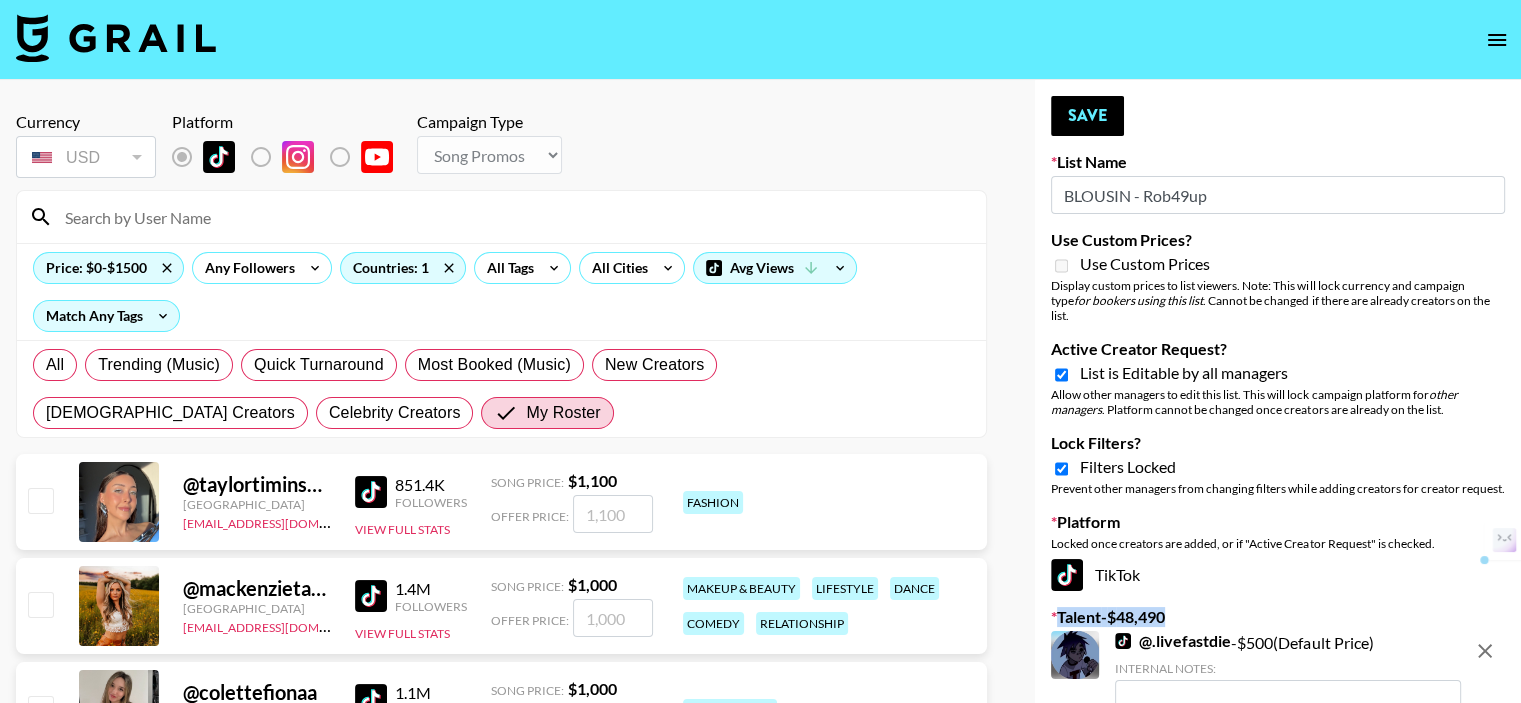 scroll, scrollTop: 0, scrollLeft: 0, axis: both 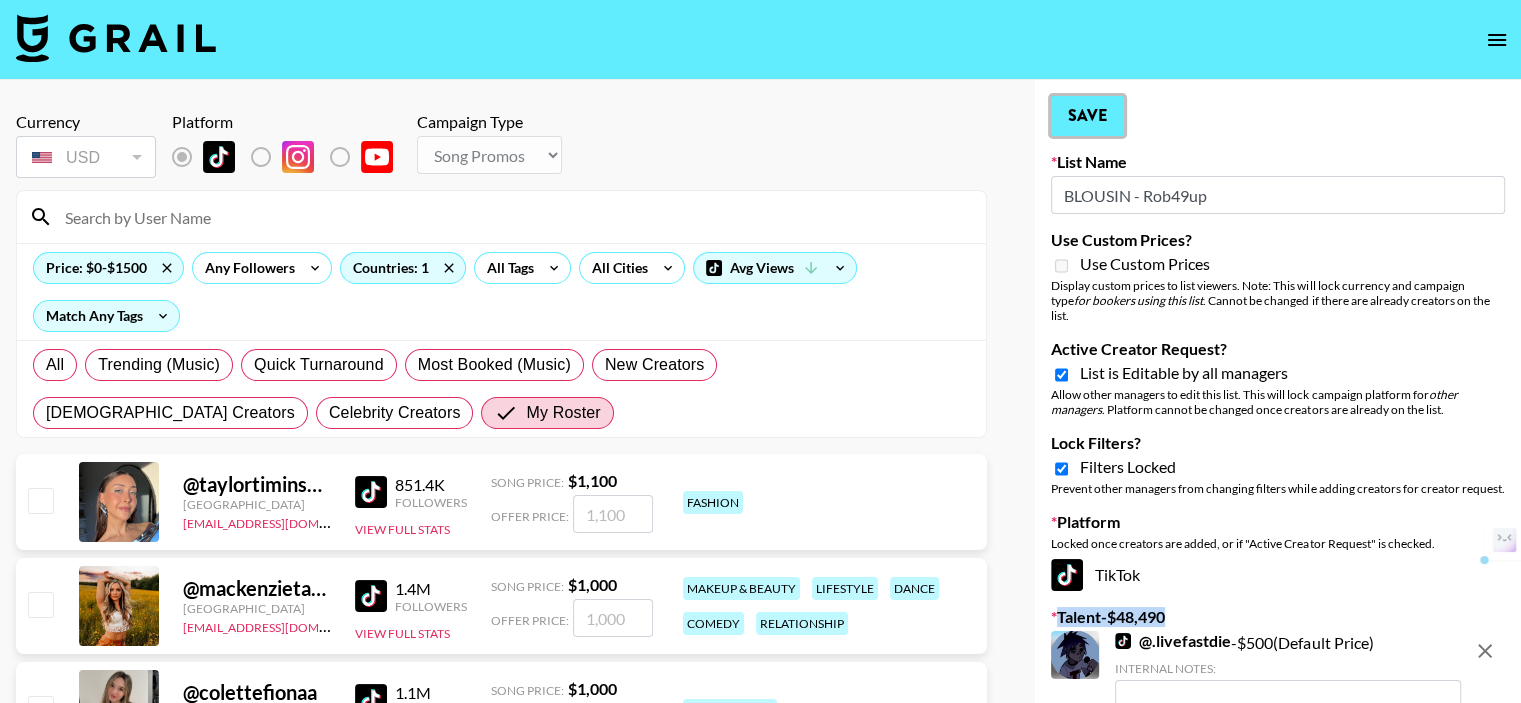 click on "Save" at bounding box center [1087, 116] 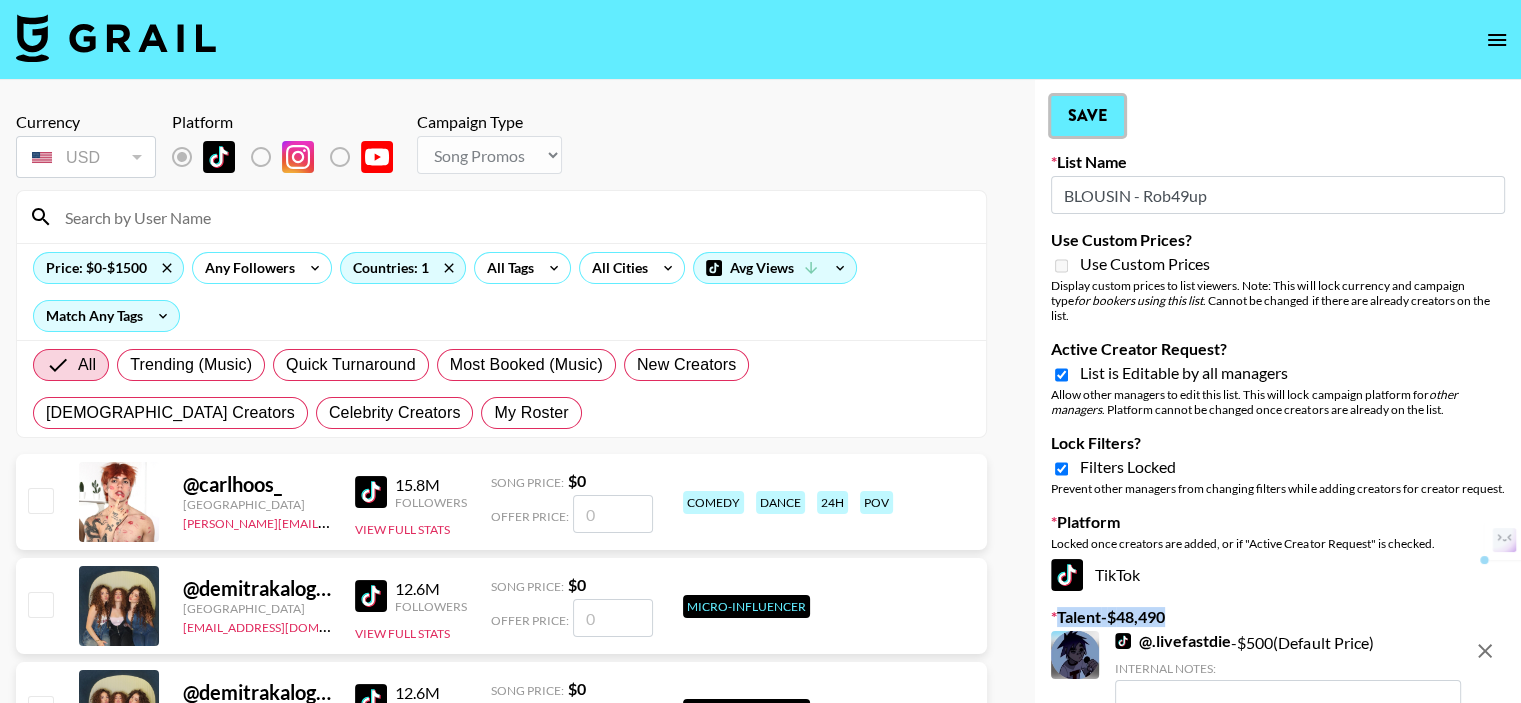 radio on "true" 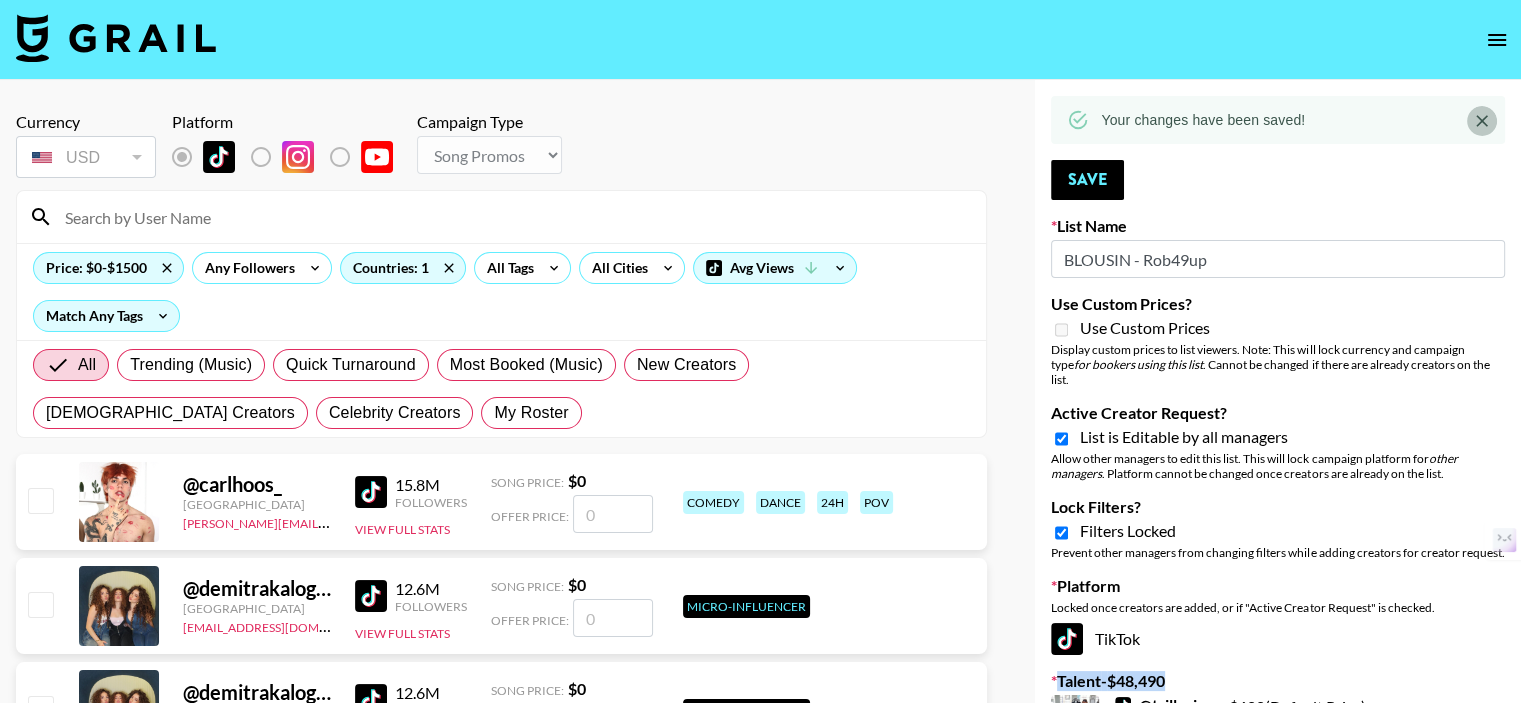 click 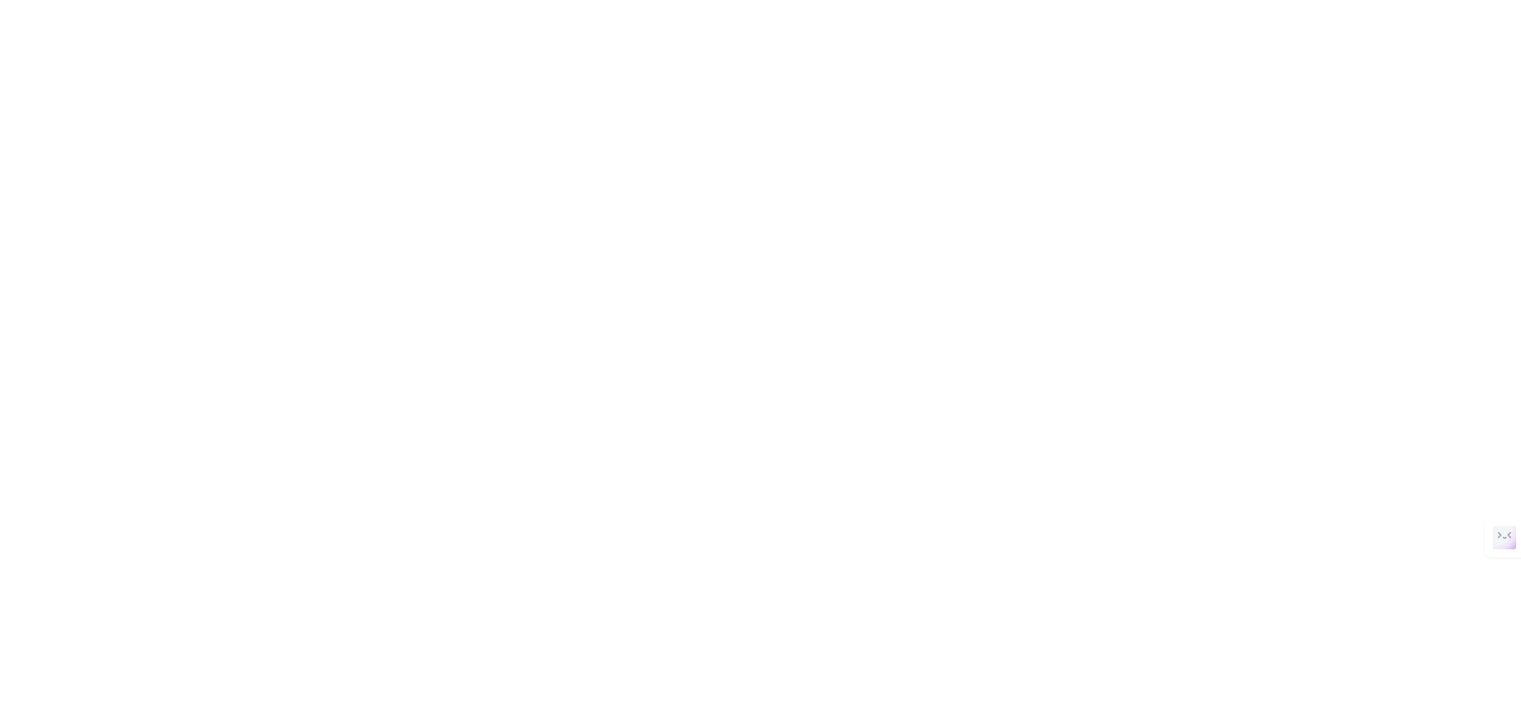 scroll, scrollTop: 0, scrollLeft: 0, axis: both 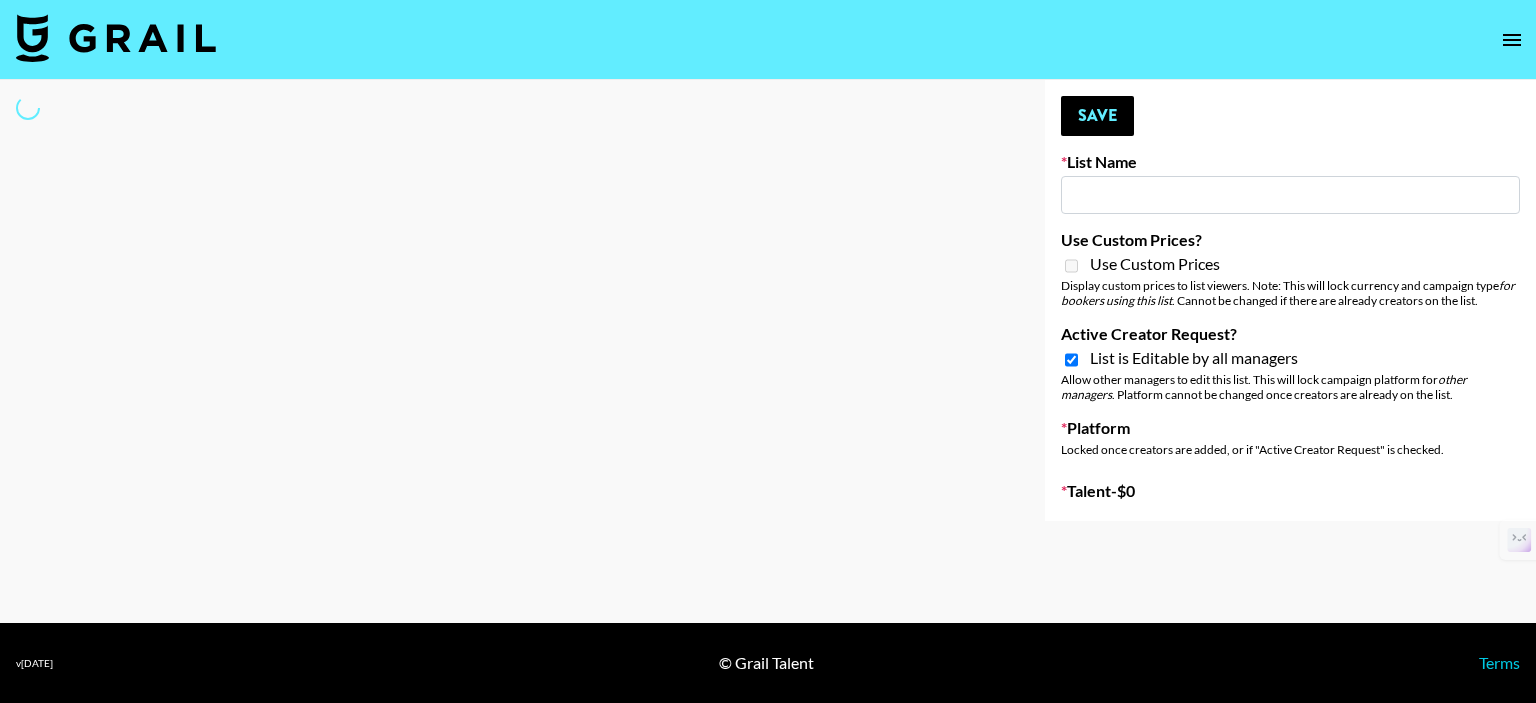 select on "Song" 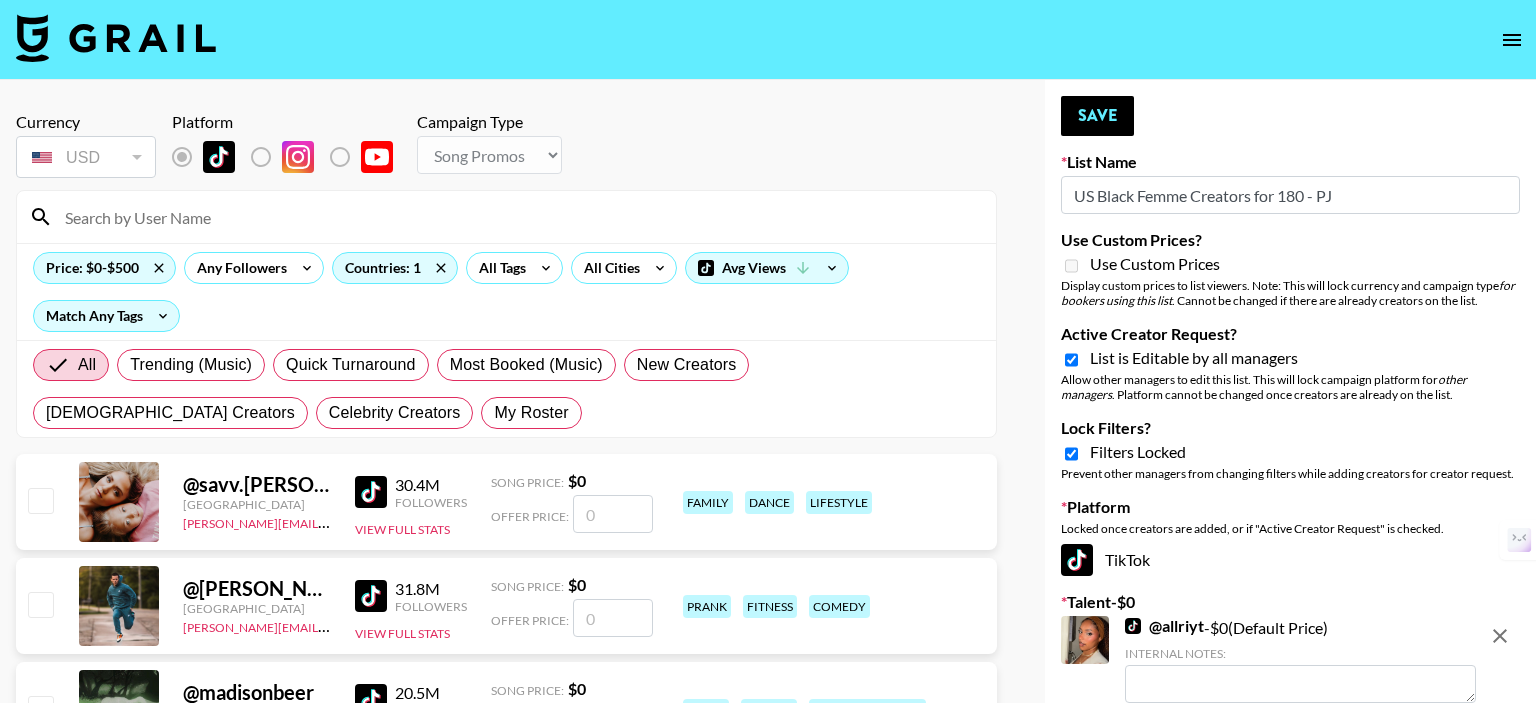 type on "US Black Femme Creators for 180 - PJ" 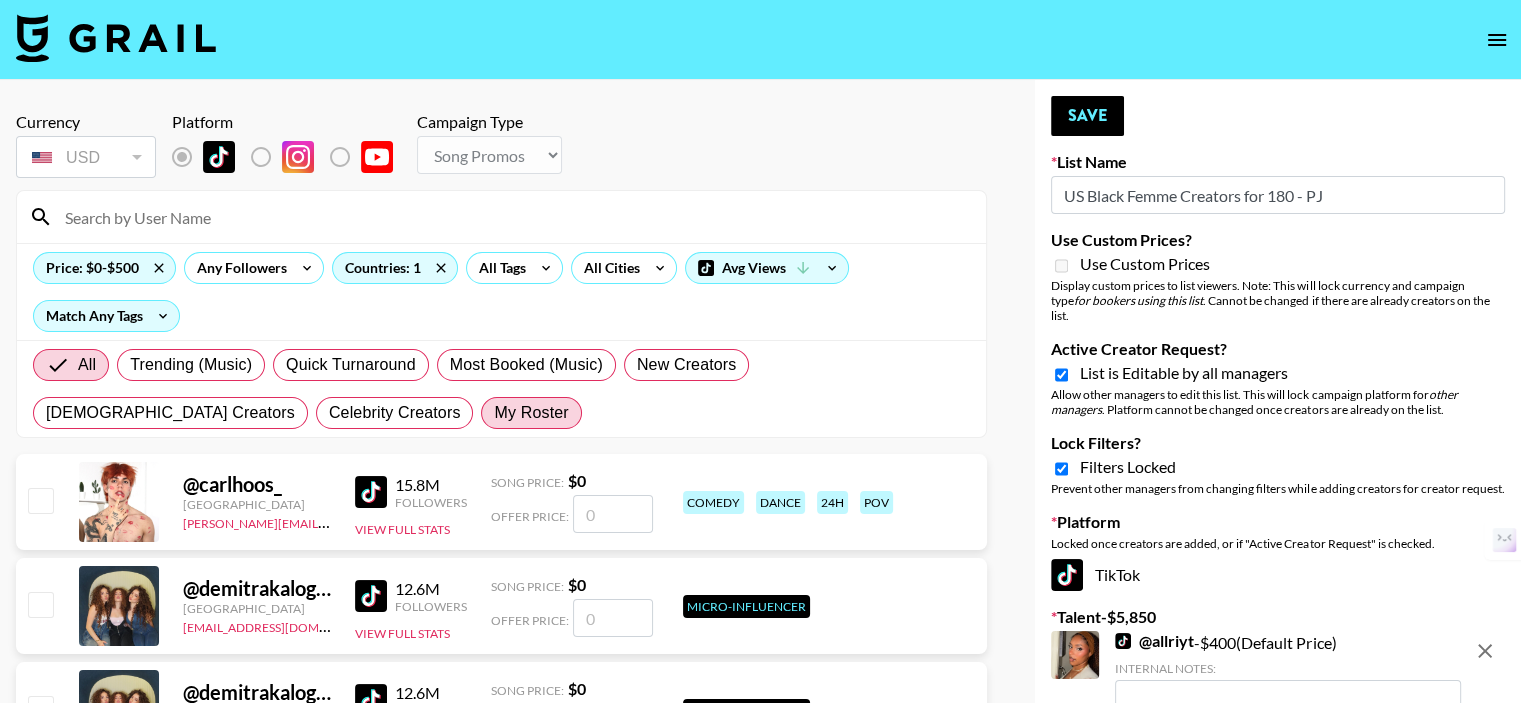 click on "My Roster" at bounding box center [531, 413] 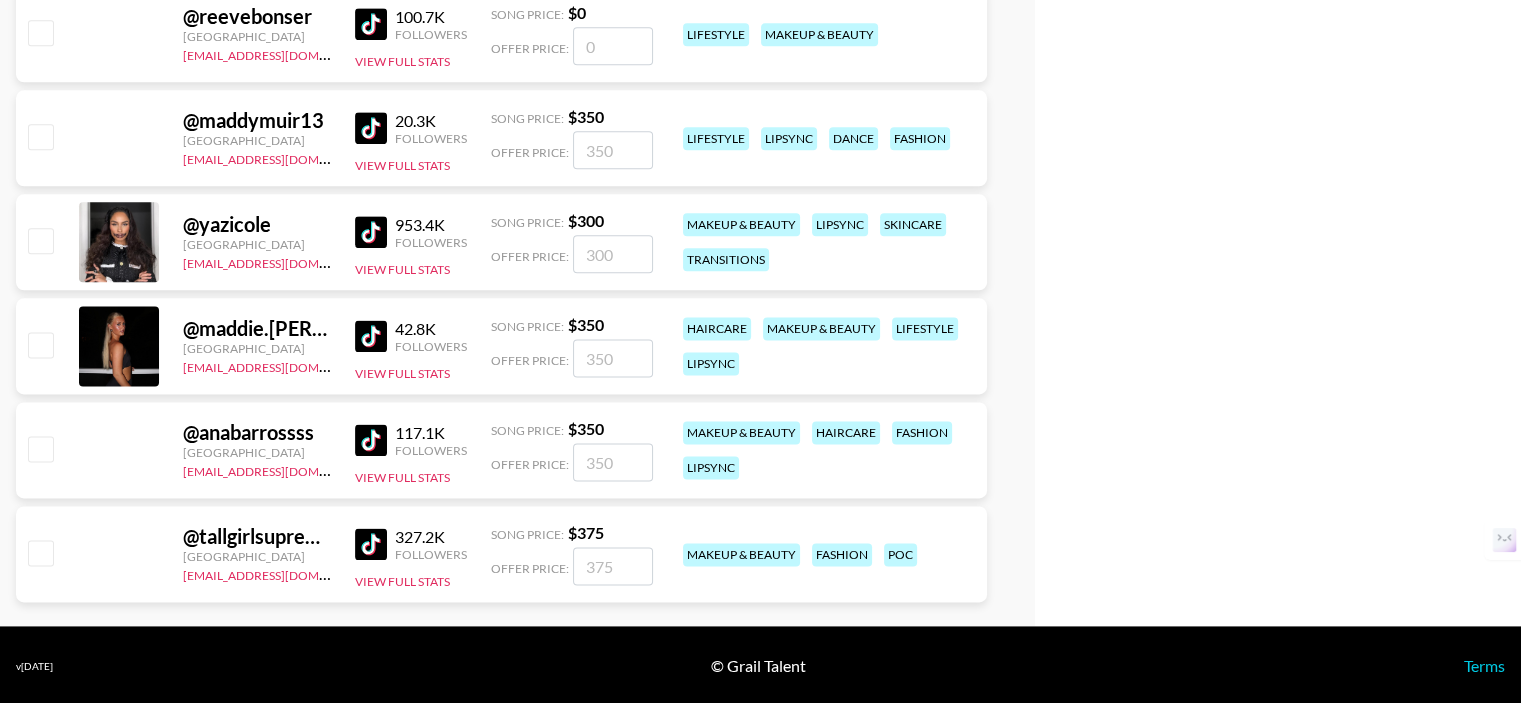 scroll, scrollTop: 2550, scrollLeft: 0, axis: vertical 